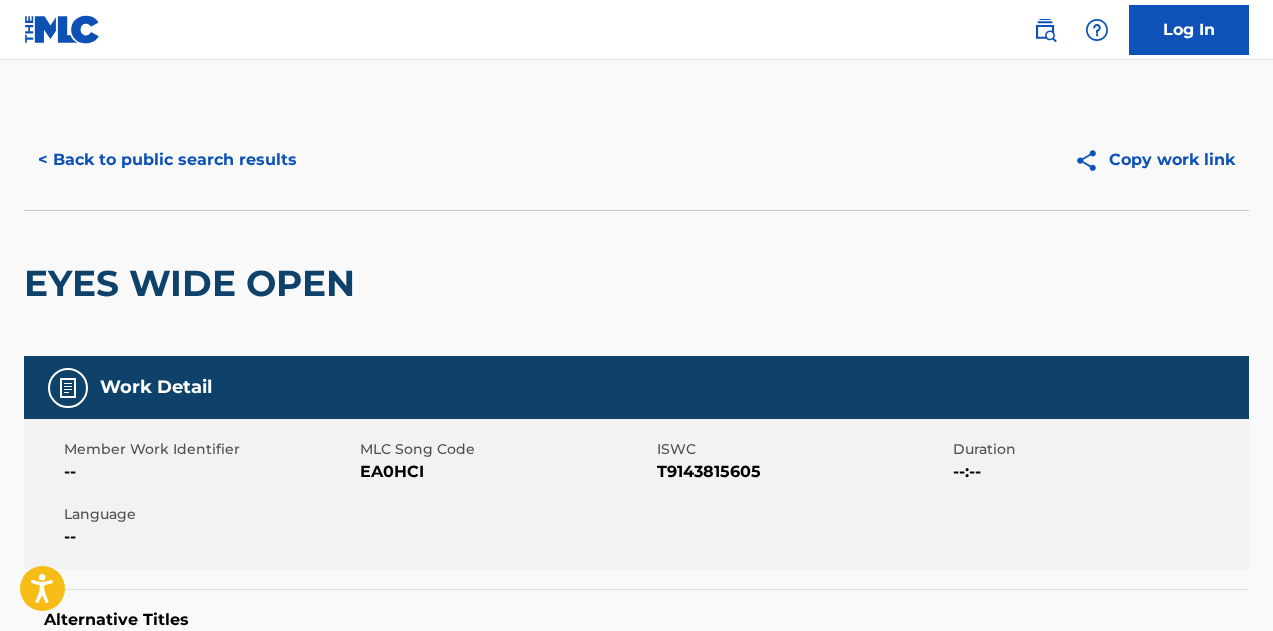 scroll, scrollTop: 1278, scrollLeft: 0, axis: vertical 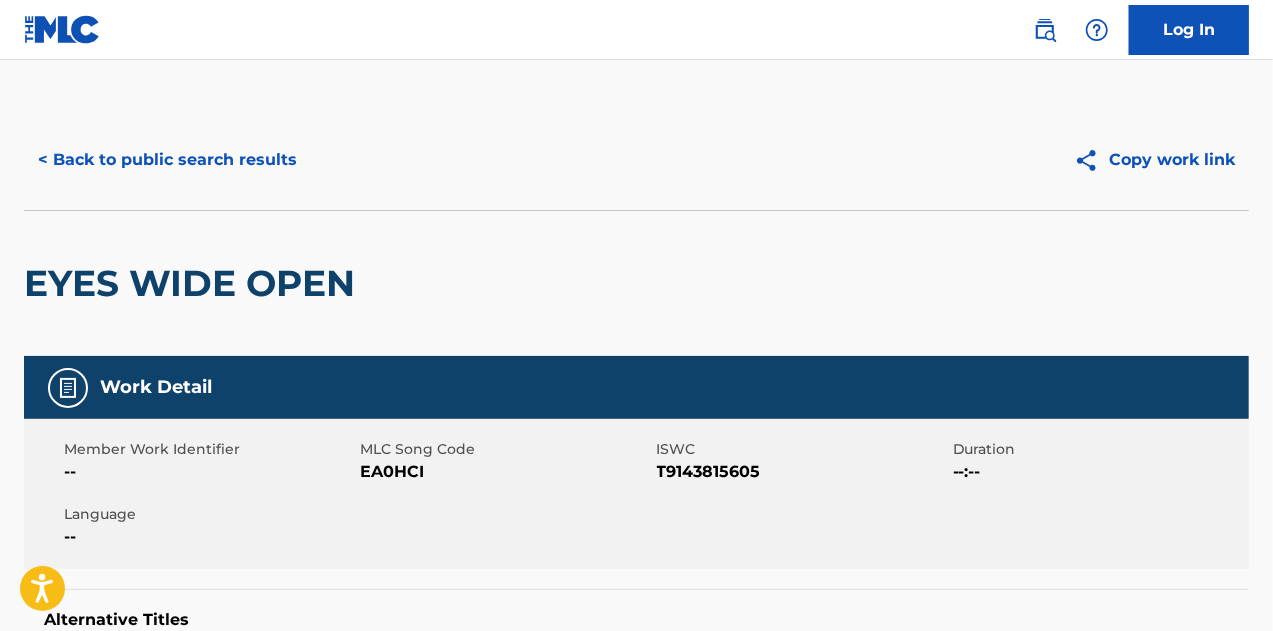 click on "< Back to public search results" at bounding box center [167, 160] 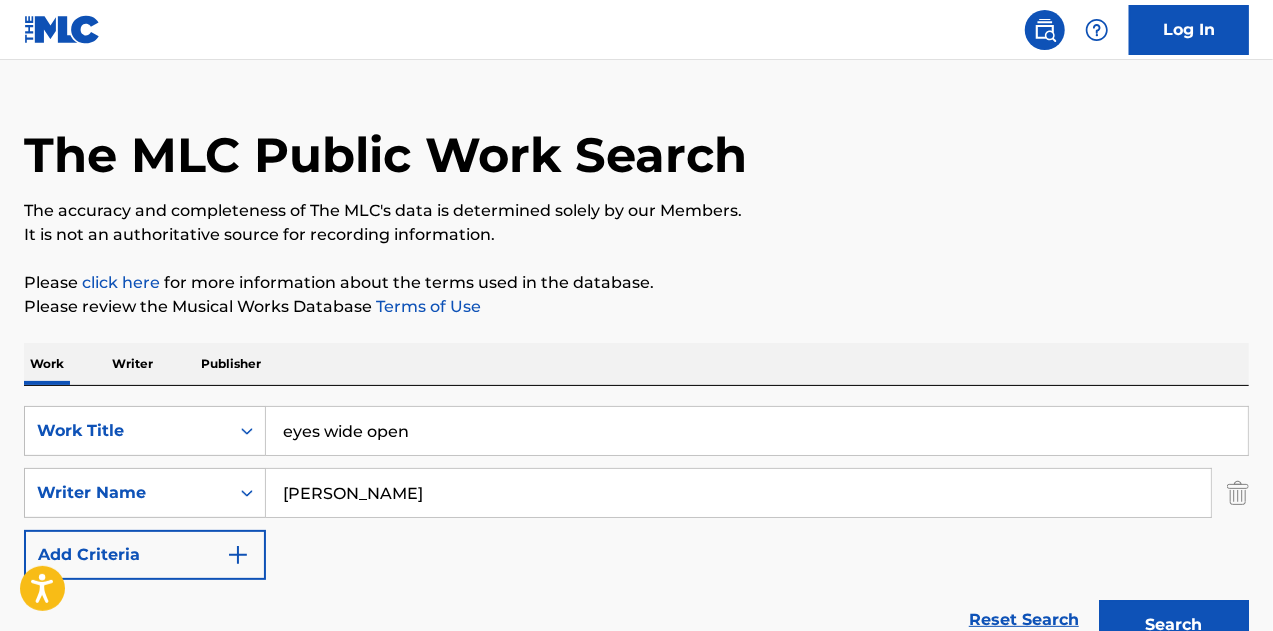 scroll, scrollTop: 14, scrollLeft: 0, axis: vertical 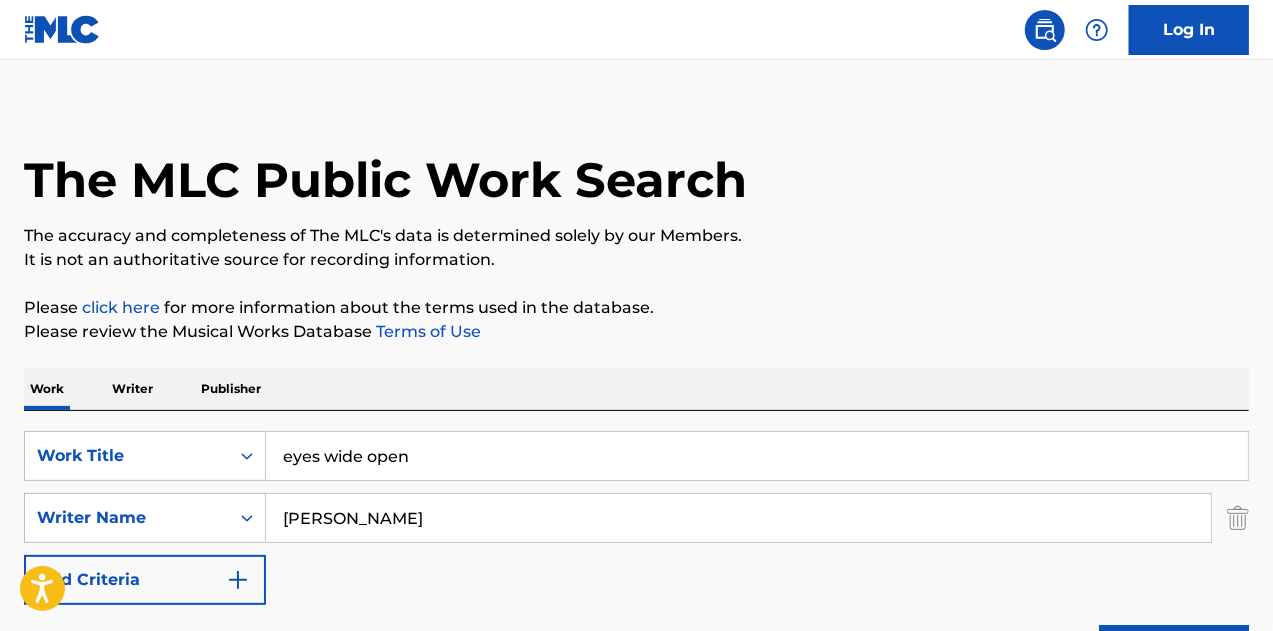 click on "eyes wide open" at bounding box center [757, 456] 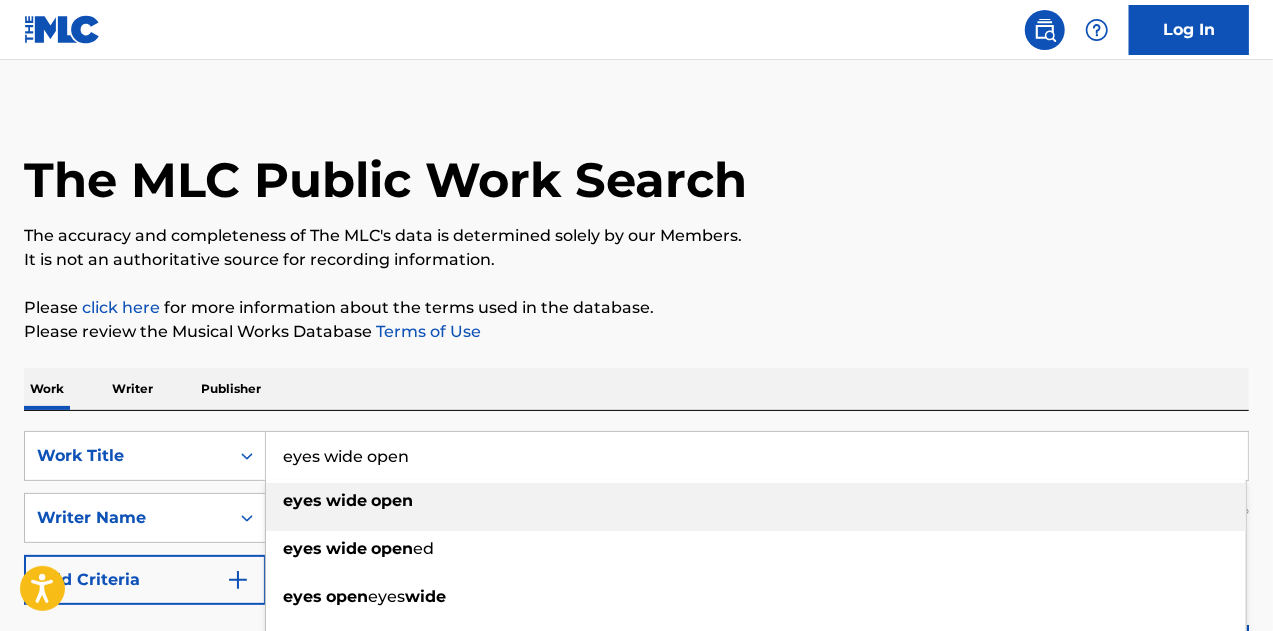 click on "eyes wide open" at bounding box center (757, 456) 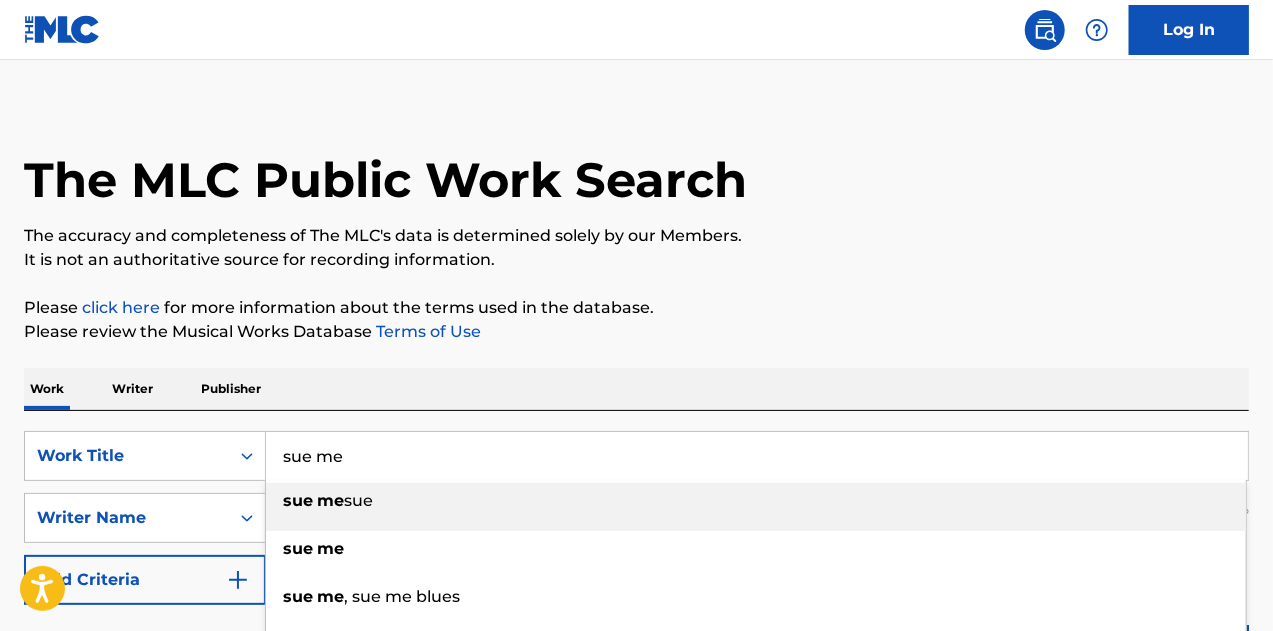 type on "sue me" 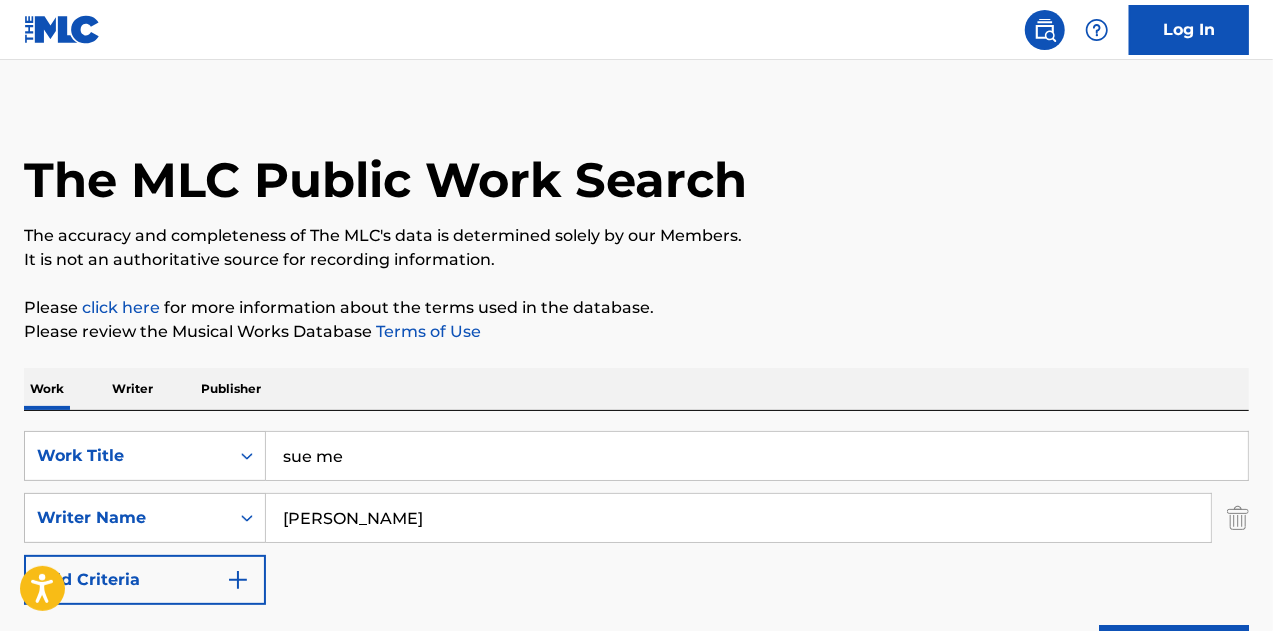 click on "[PERSON_NAME]" at bounding box center (738, 518) 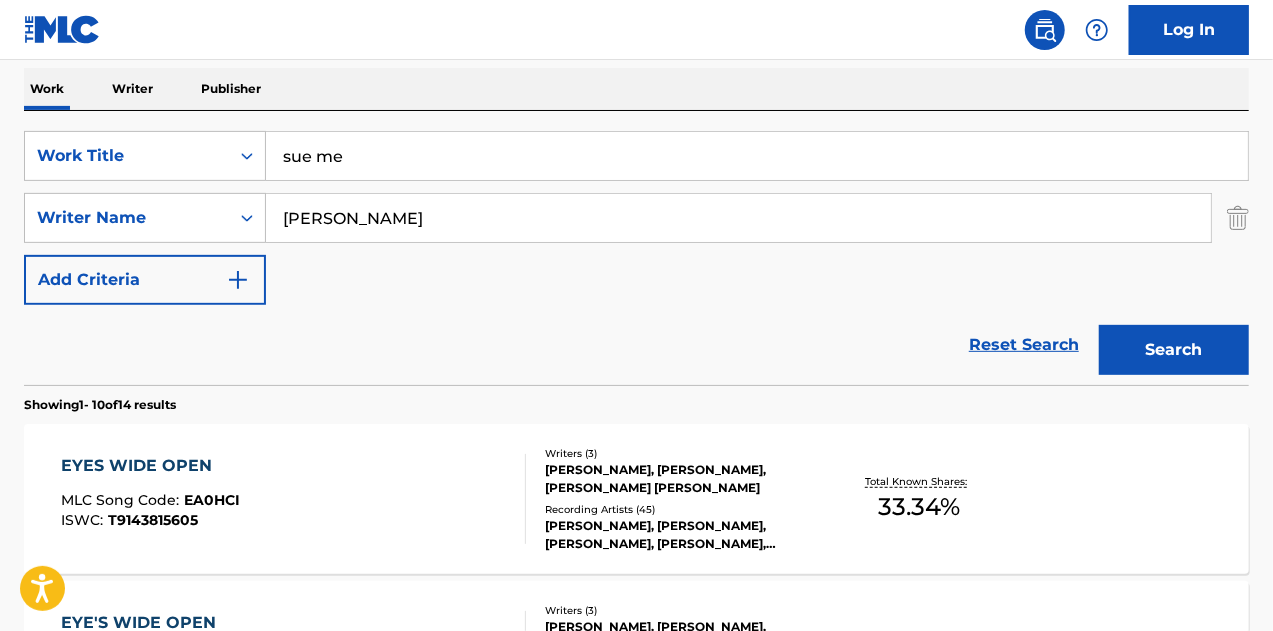 type on "[PERSON_NAME]" 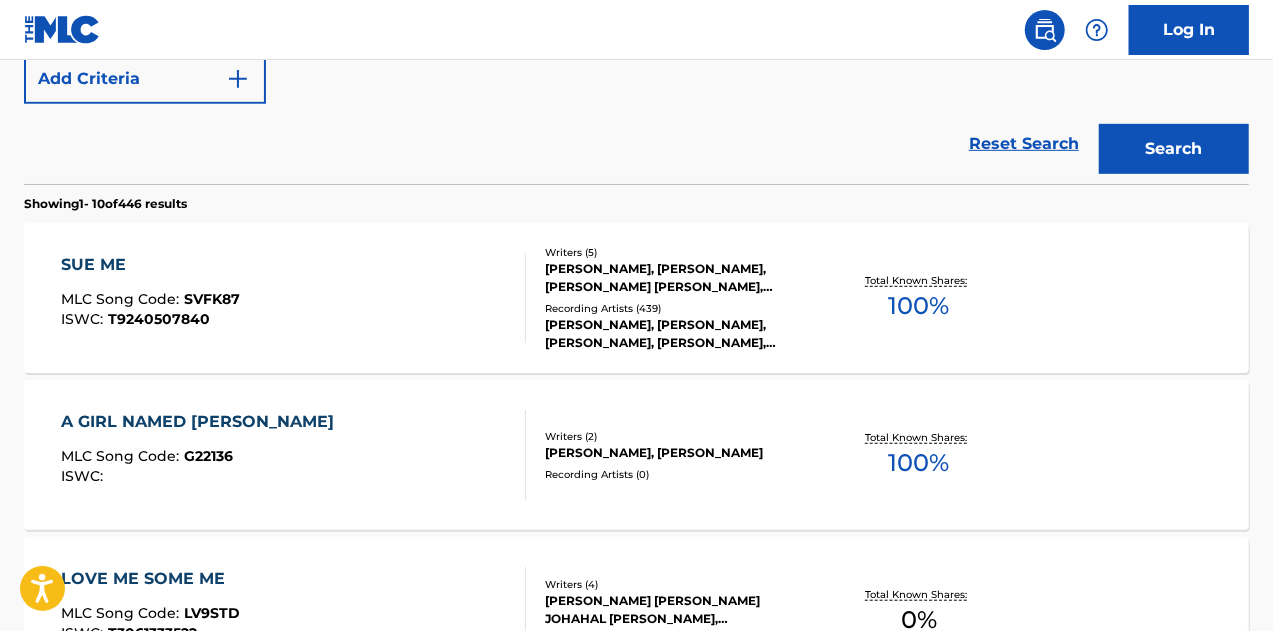 scroll, scrollTop: 614, scrollLeft: 0, axis: vertical 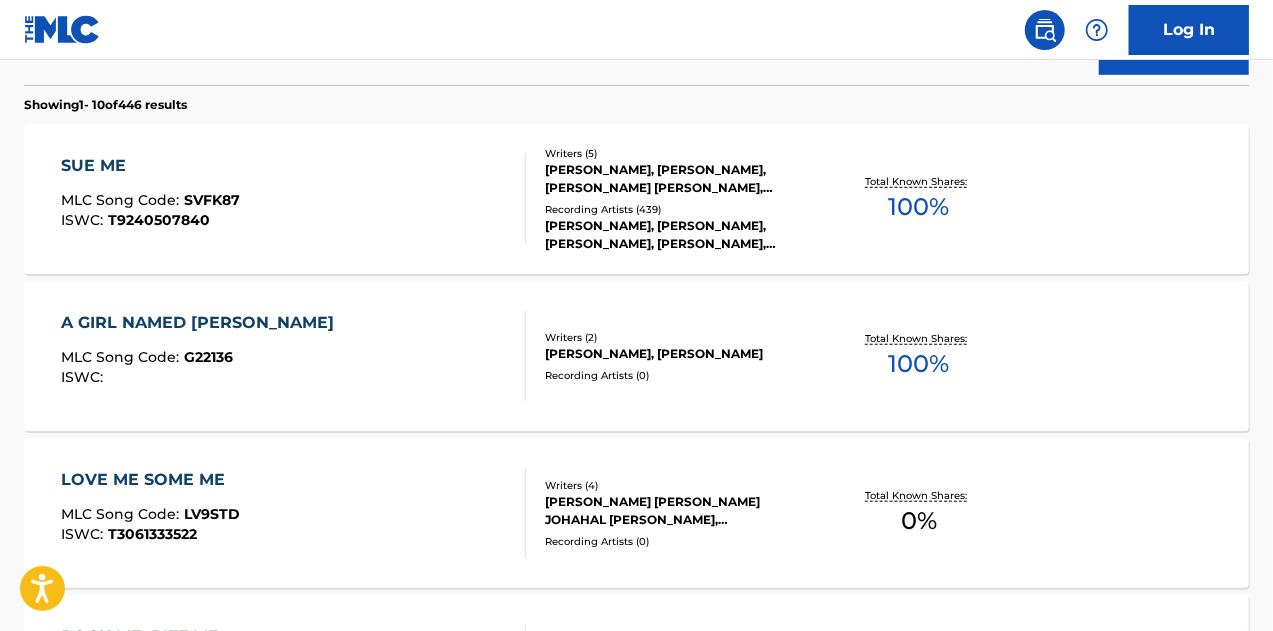 click on "SUE ME MLC Song Code : SVFK87 ISWC : T9240507840" at bounding box center [294, 199] 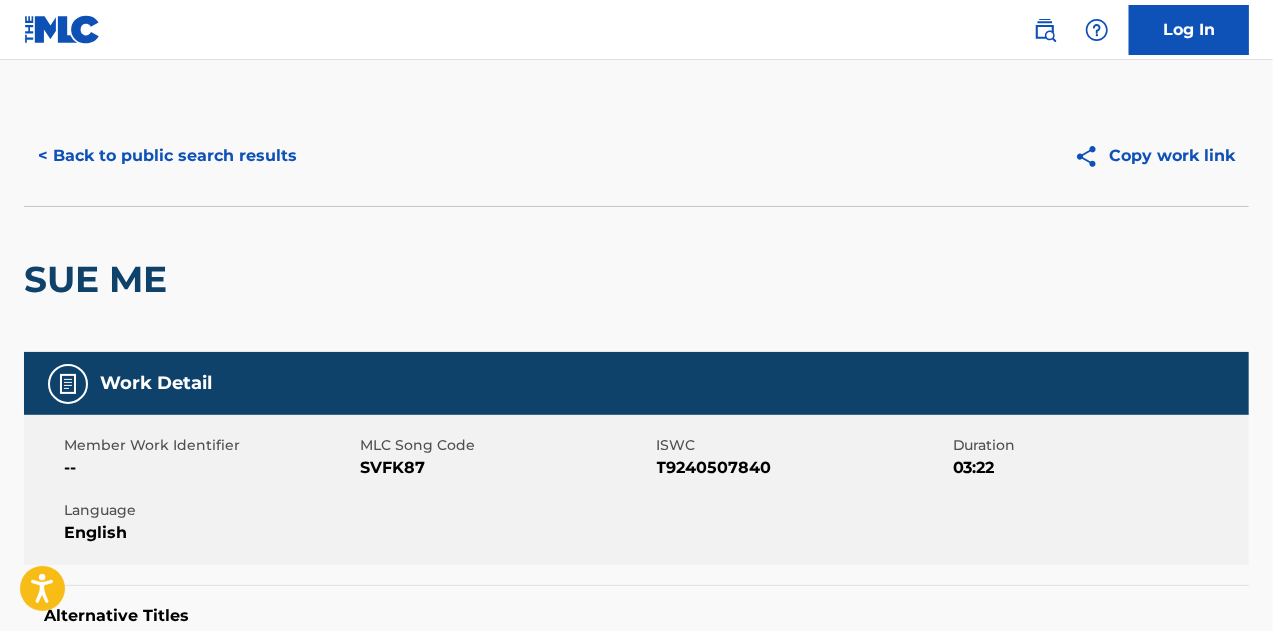 scroll, scrollTop: 0, scrollLeft: 0, axis: both 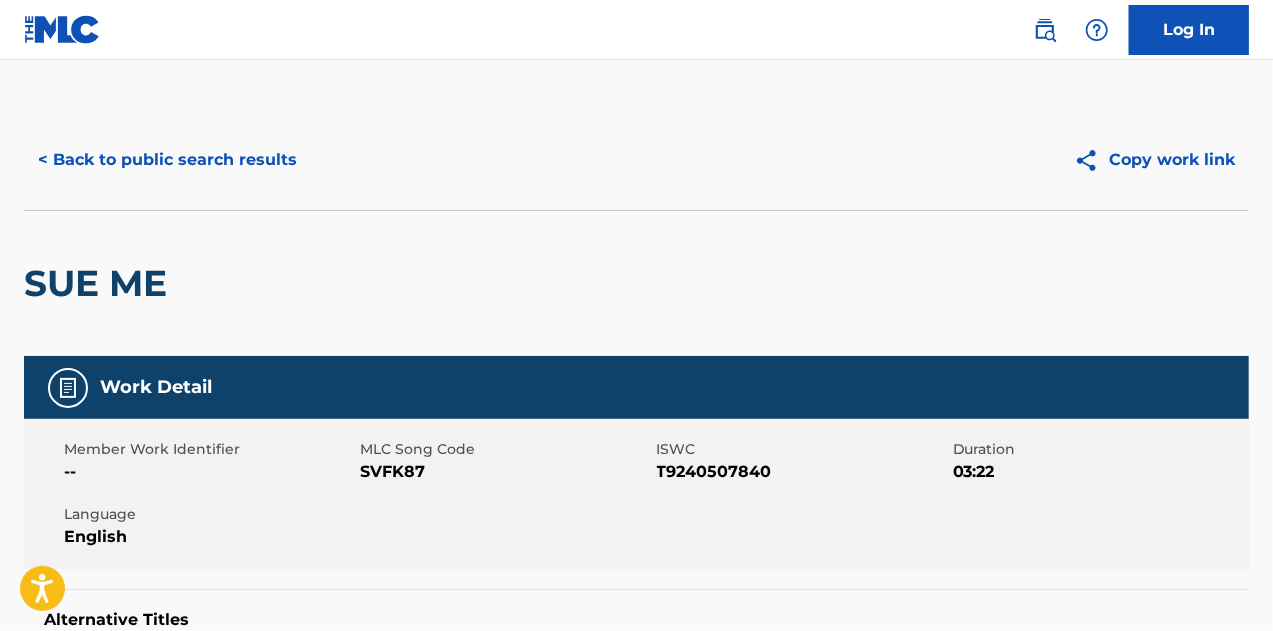 click on "< Back to public search results" at bounding box center [167, 160] 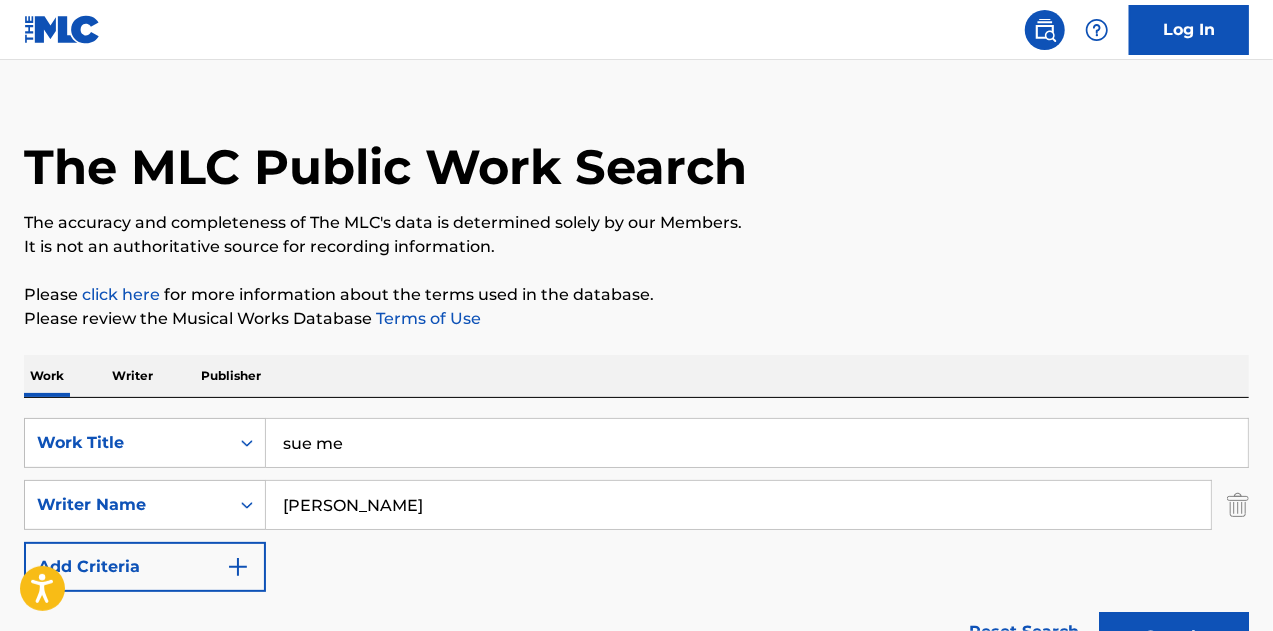 scroll, scrollTop: 0, scrollLeft: 0, axis: both 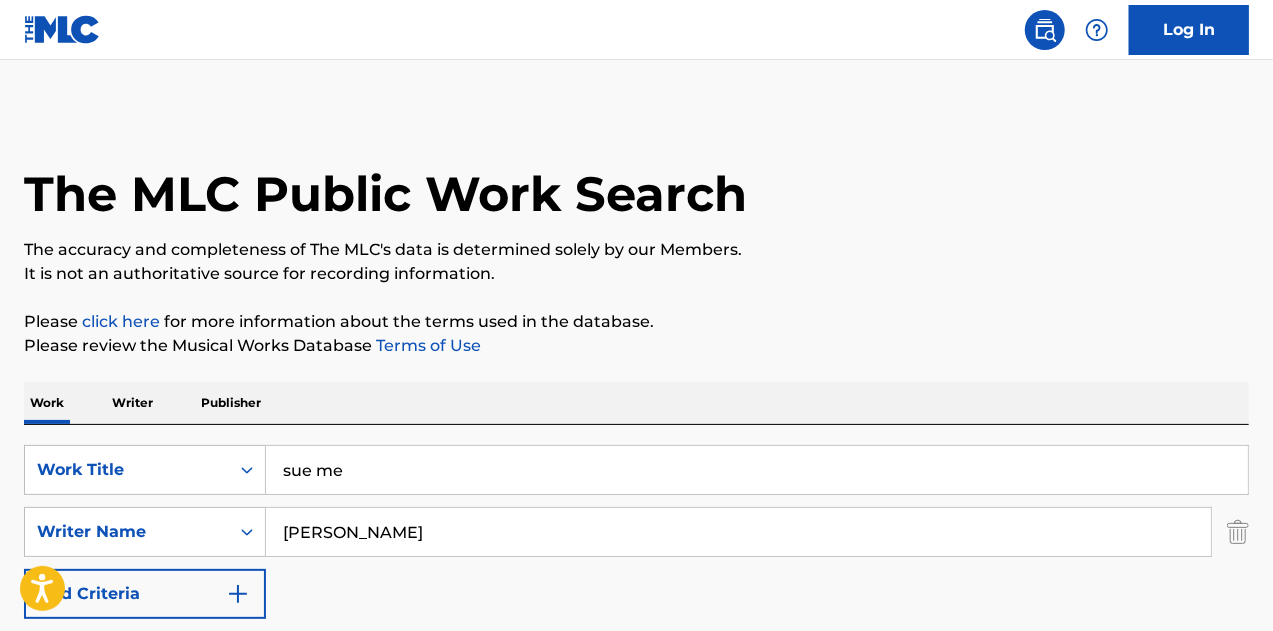 click on "sue me" at bounding box center (757, 470) 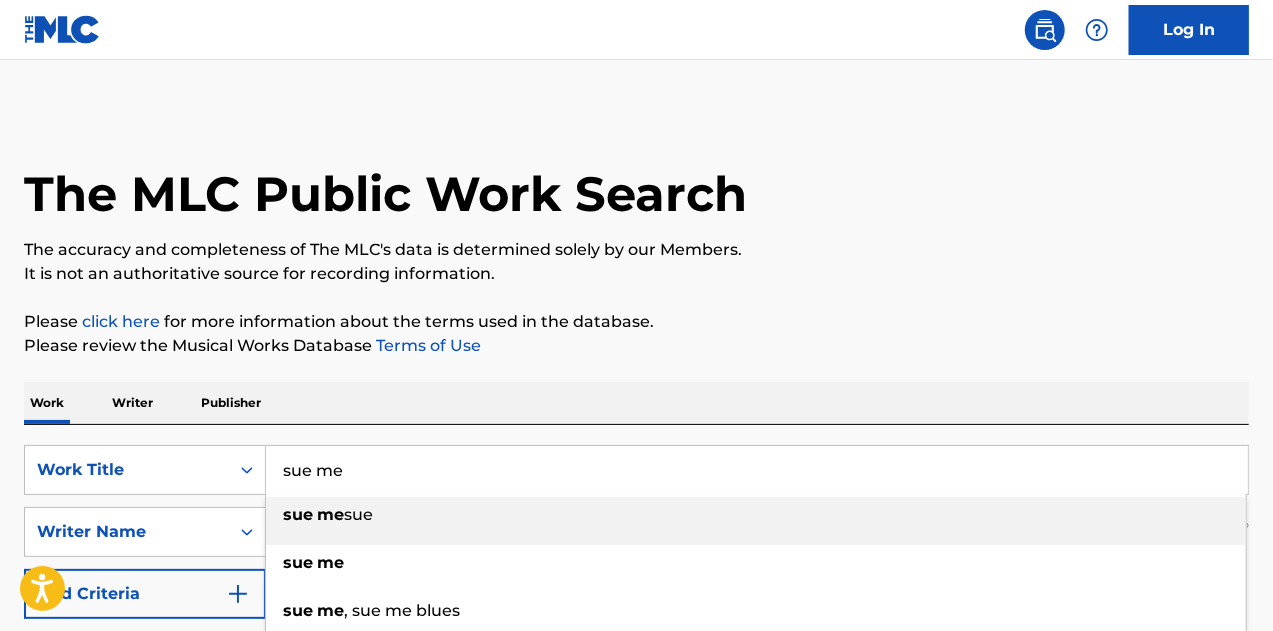 click on "sue me" at bounding box center [757, 470] 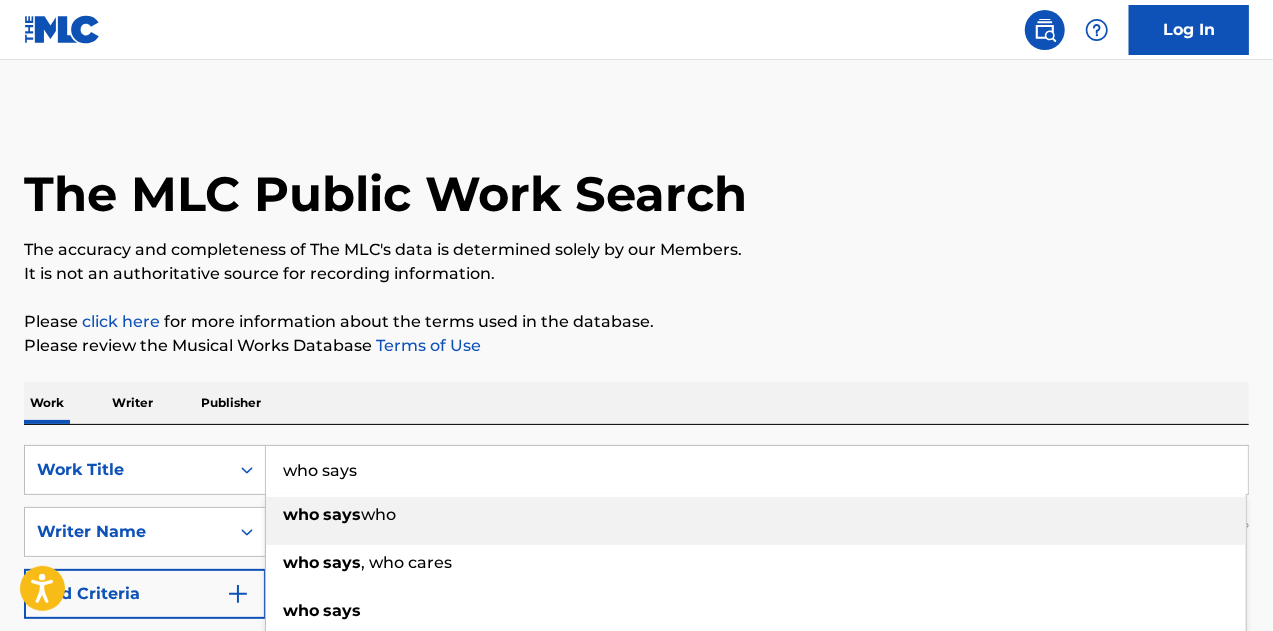 type on "who says" 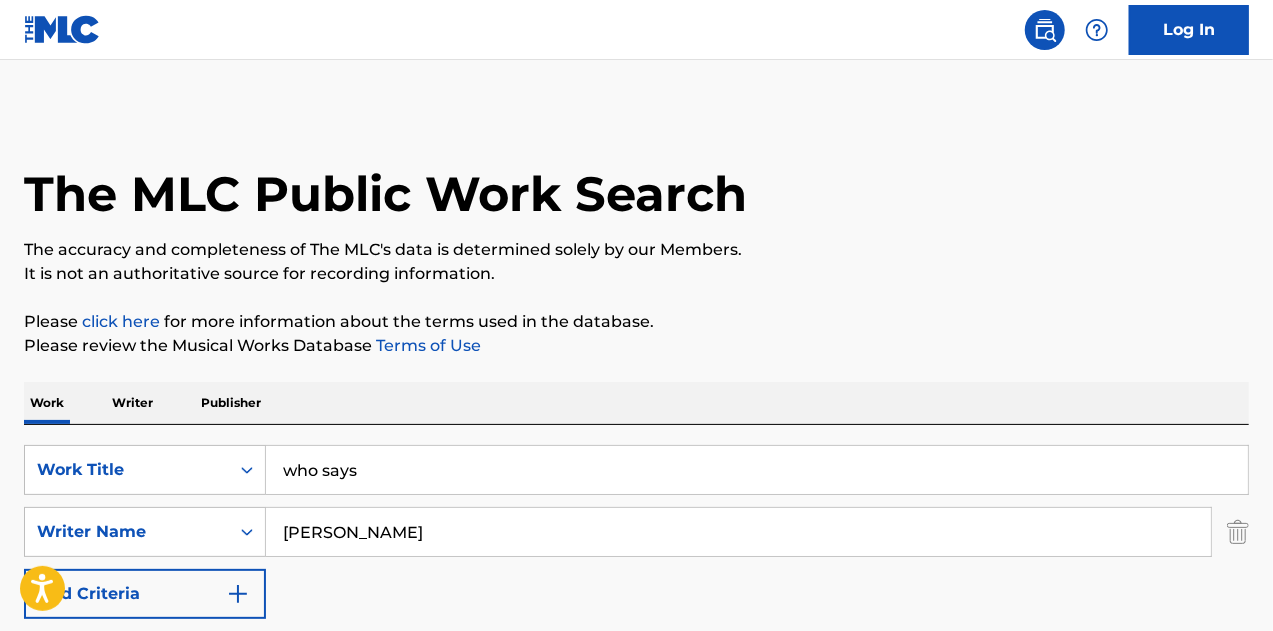 click on "Search" at bounding box center (1174, 664) 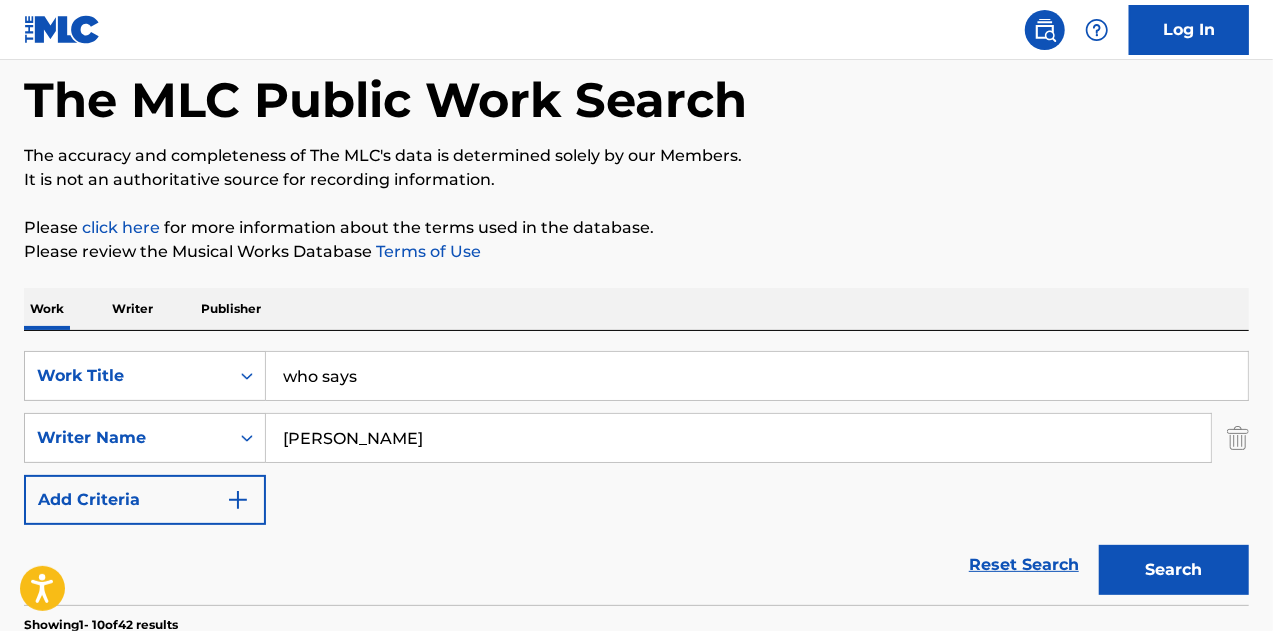 scroll, scrollTop: 200, scrollLeft: 0, axis: vertical 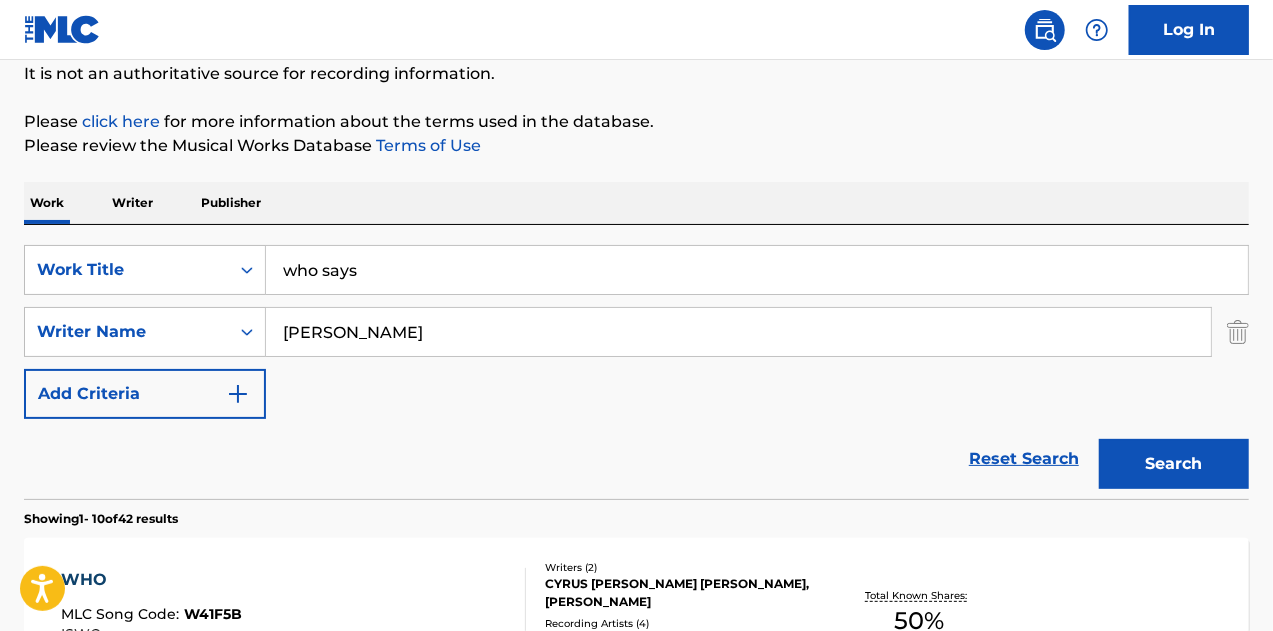 click on "Search" at bounding box center (1174, 464) 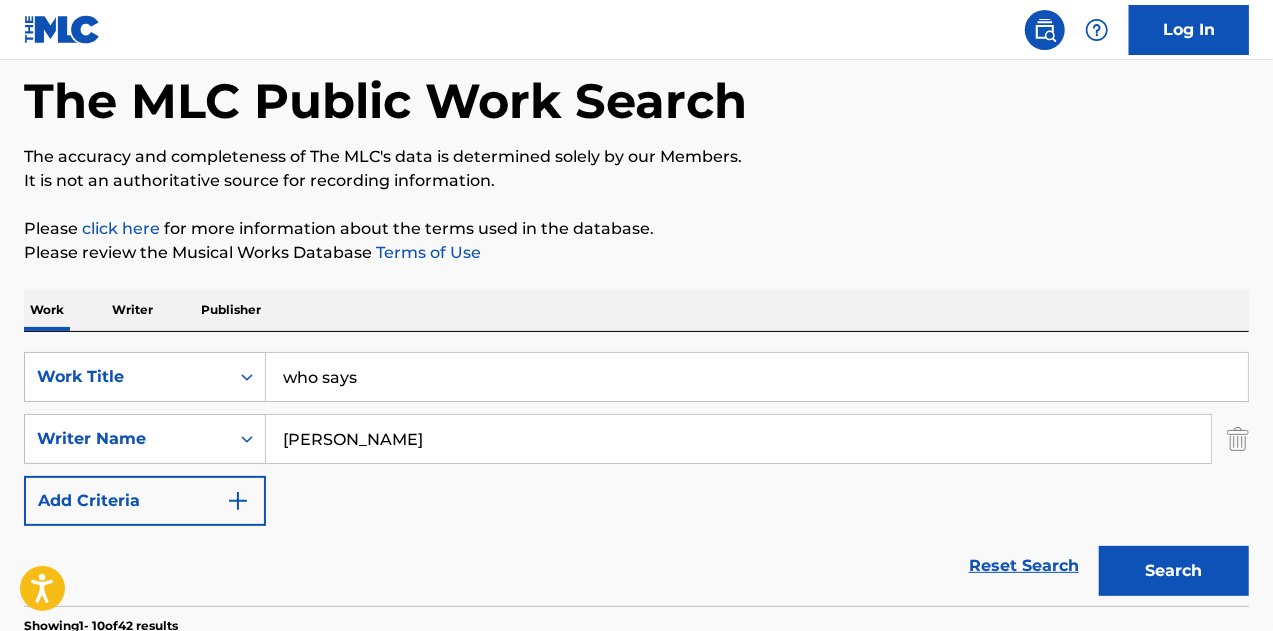 scroll, scrollTop: 78, scrollLeft: 0, axis: vertical 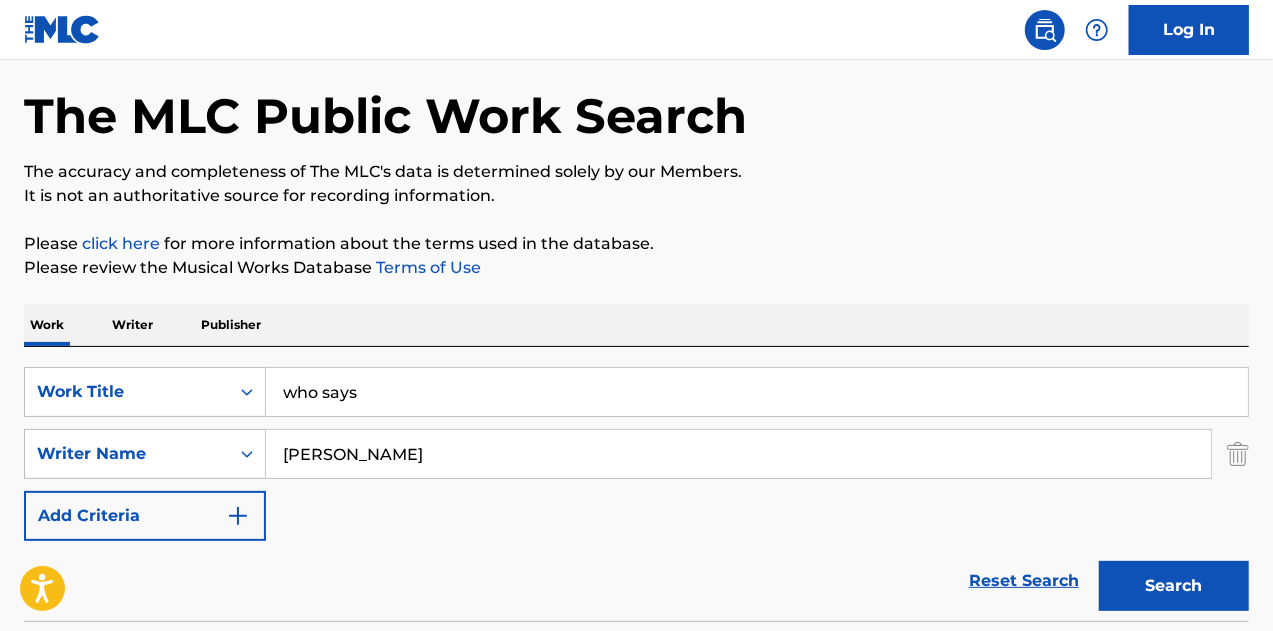 click on "[PERSON_NAME]" at bounding box center (738, 454) 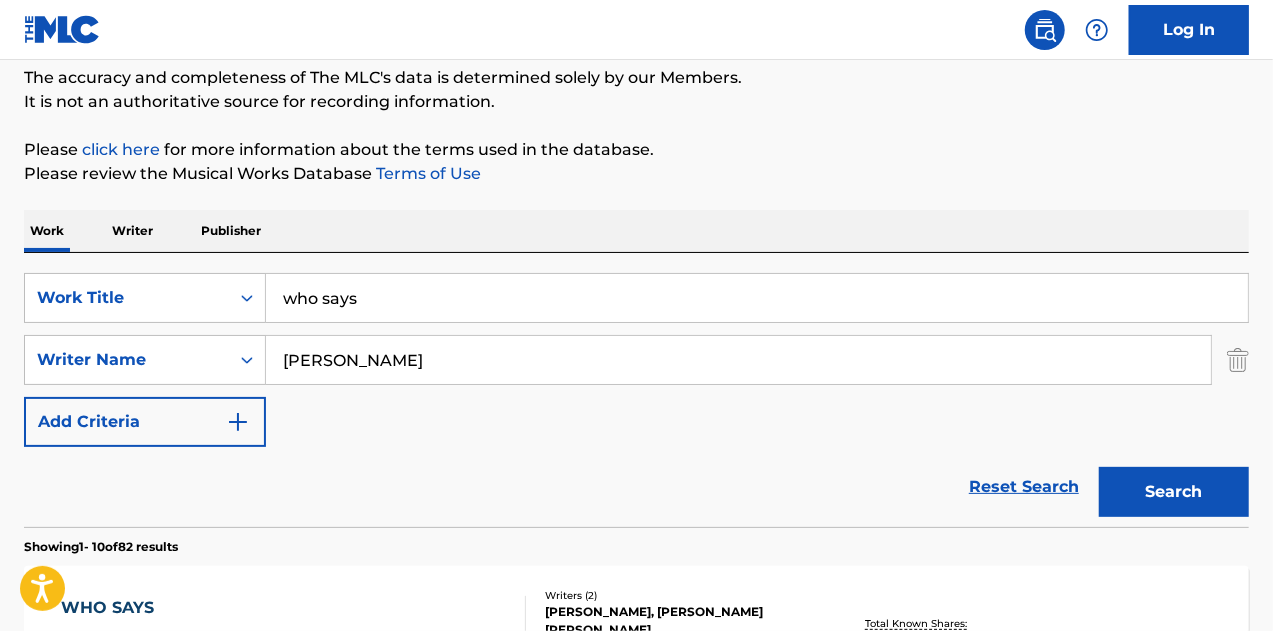 scroll, scrollTop: 378, scrollLeft: 0, axis: vertical 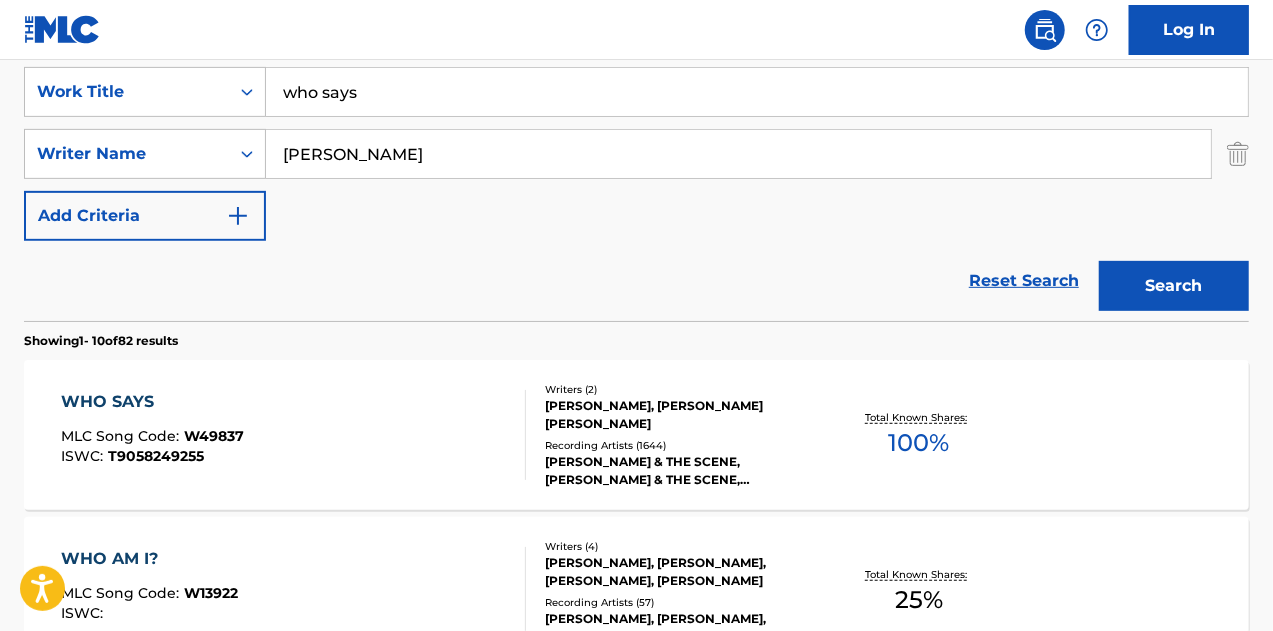 click on "WHO SAYS MLC Song Code : W49837 ISWC : T9058249255" at bounding box center (294, 435) 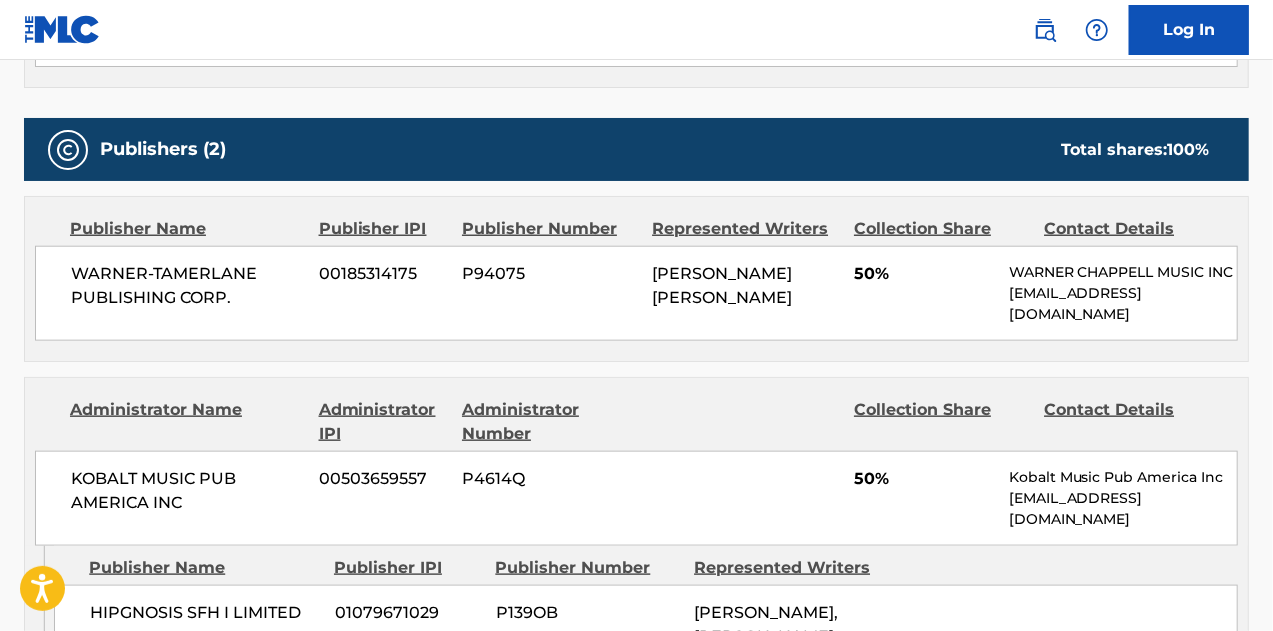scroll, scrollTop: 1100, scrollLeft: 0, axis: vertical 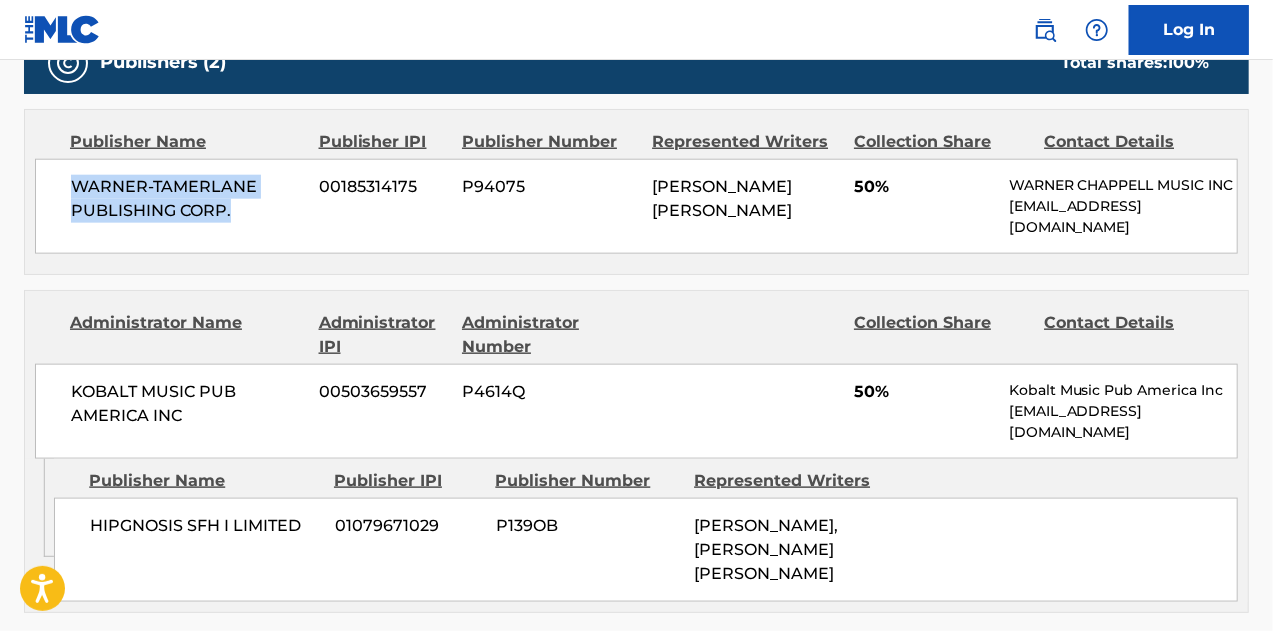 drag, startPoint x: 246, startPoint y: 205, endPoint x: 73, endPoint y: 173, distance: 175.93465 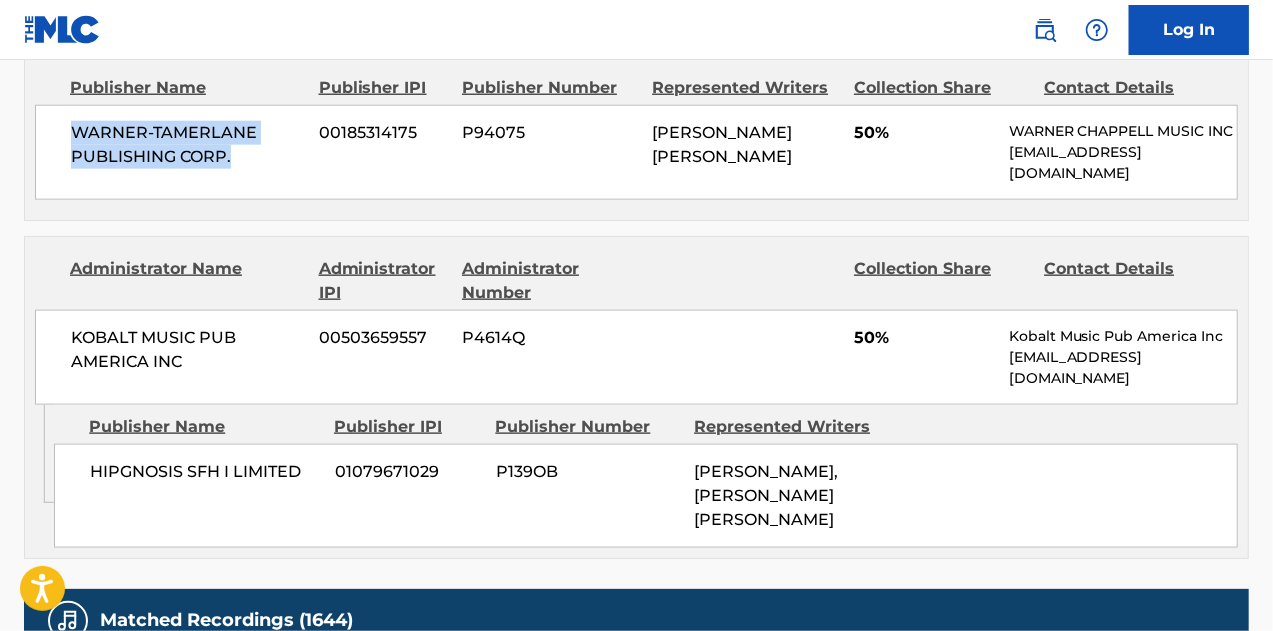scroll, scrollTop: 1200, scrollLeft: 0, axis: vertical 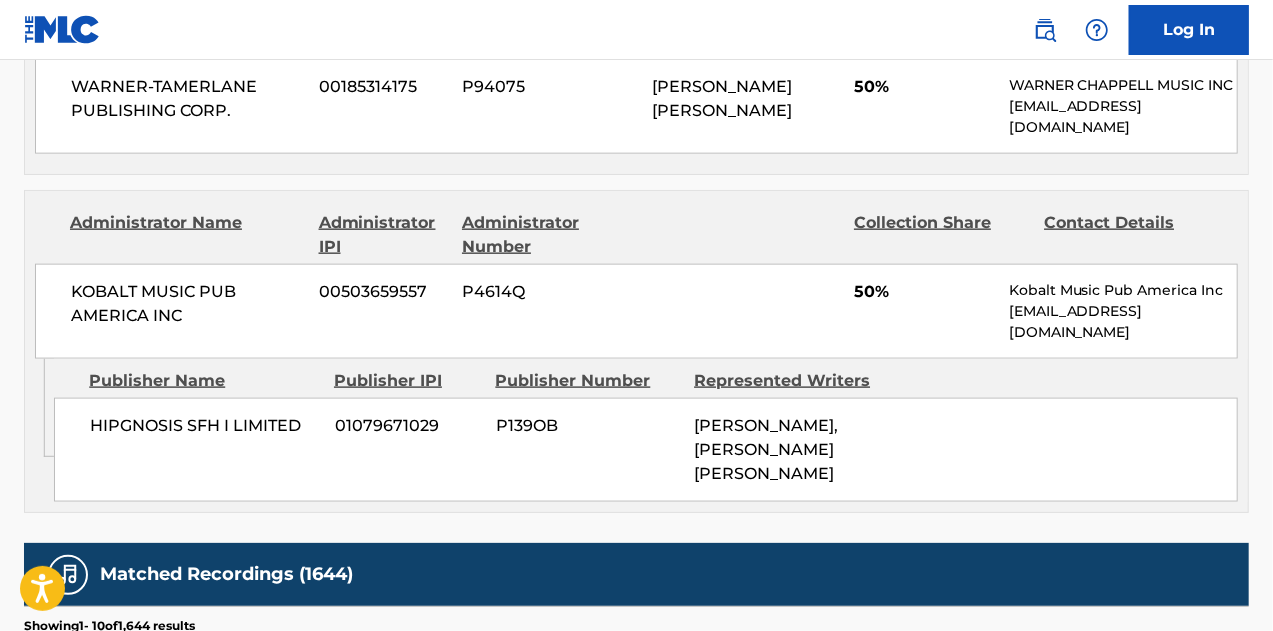 click on "HIPGNOSIS SFH I LIMITED 01079671029 P139OB [PERSON_NAME], [PERSON_NAME] [PERSON_NAME]" at bounding box center [646, 450] 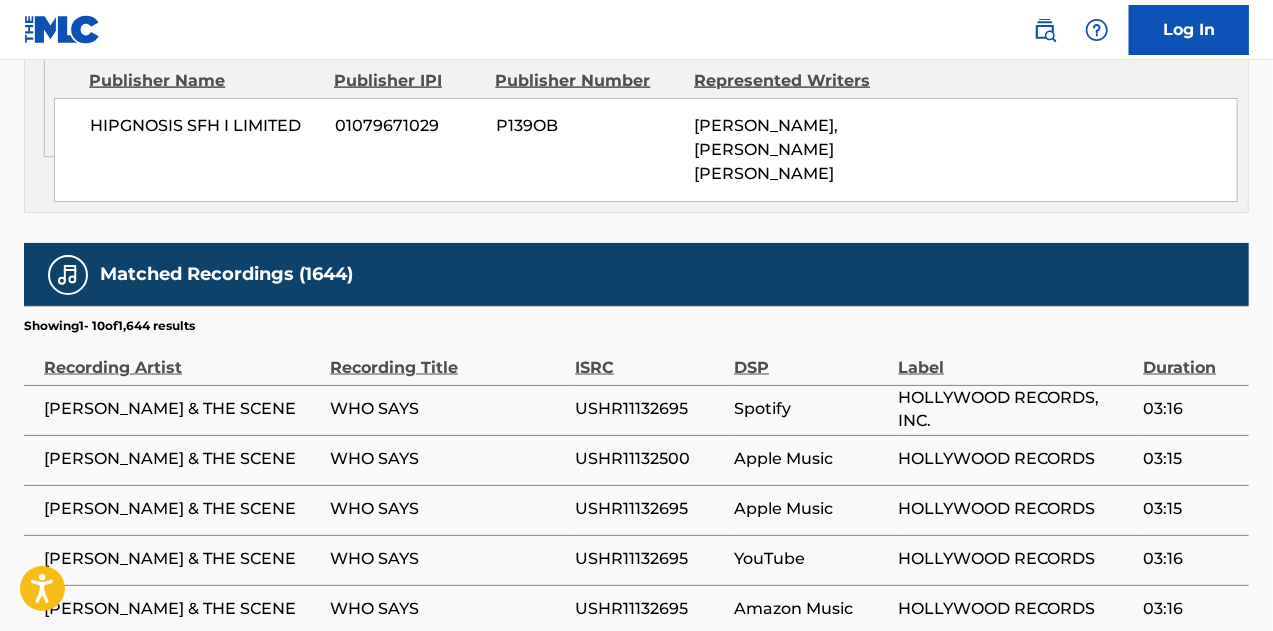 scroll, scrollTop: 1300, scrollLeft: 0, axis: vertical 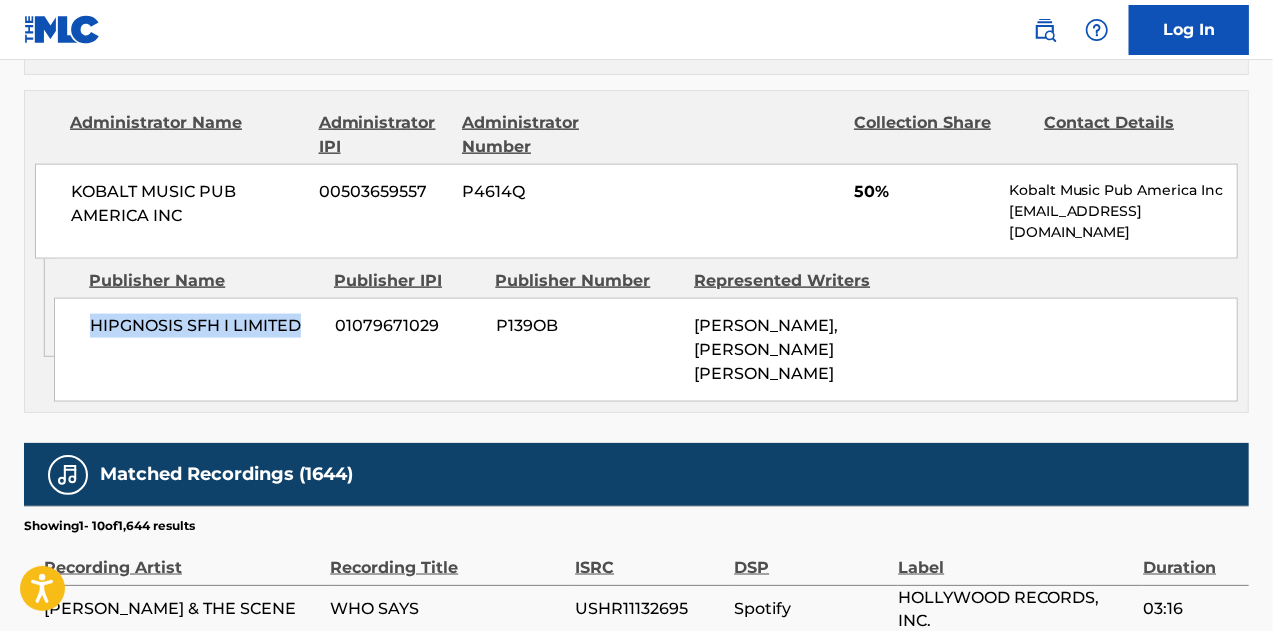 drag, startPoint x: 310, startPoint y: 317, endPoint x: 77, endPoint y: 312, distance: 233.05363 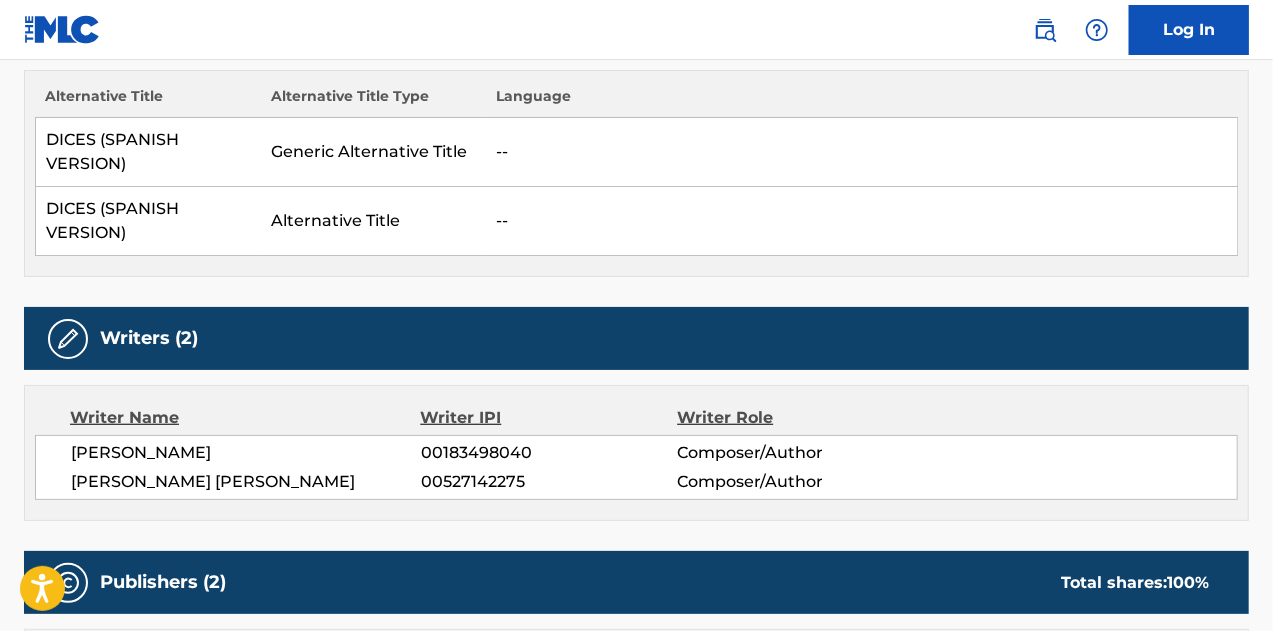 scroll, scrollTop: 0, scrollLeft: 0, axis: both 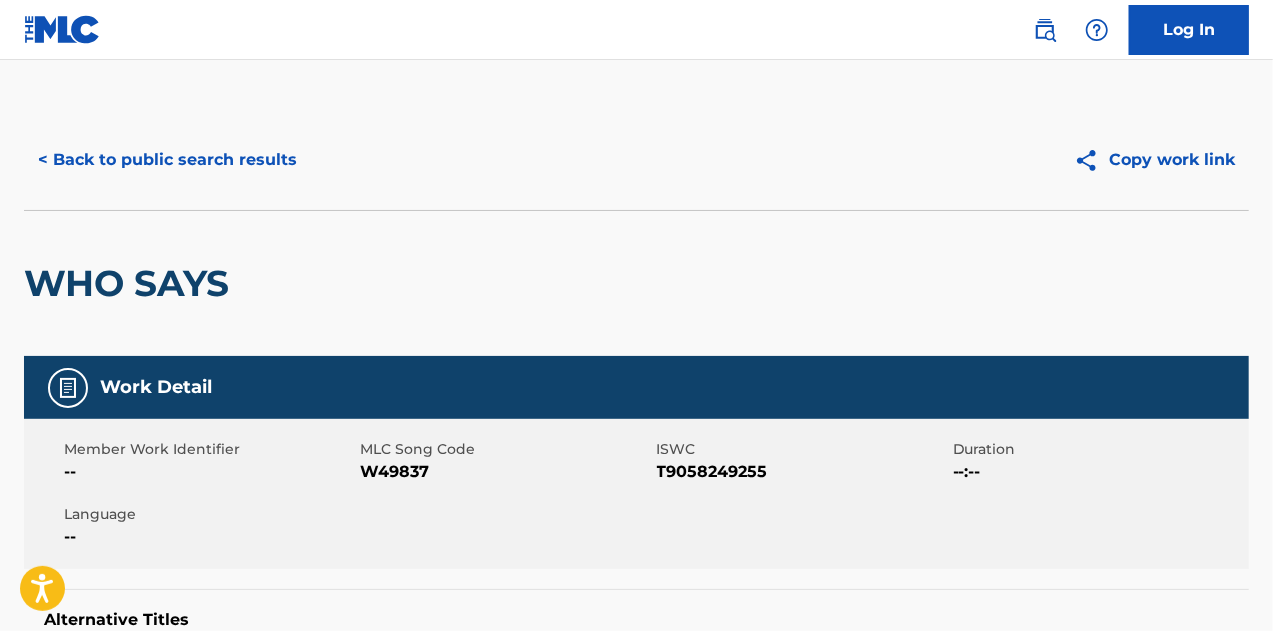 click on "< Back to public search results" at bounding box center [167, 160] 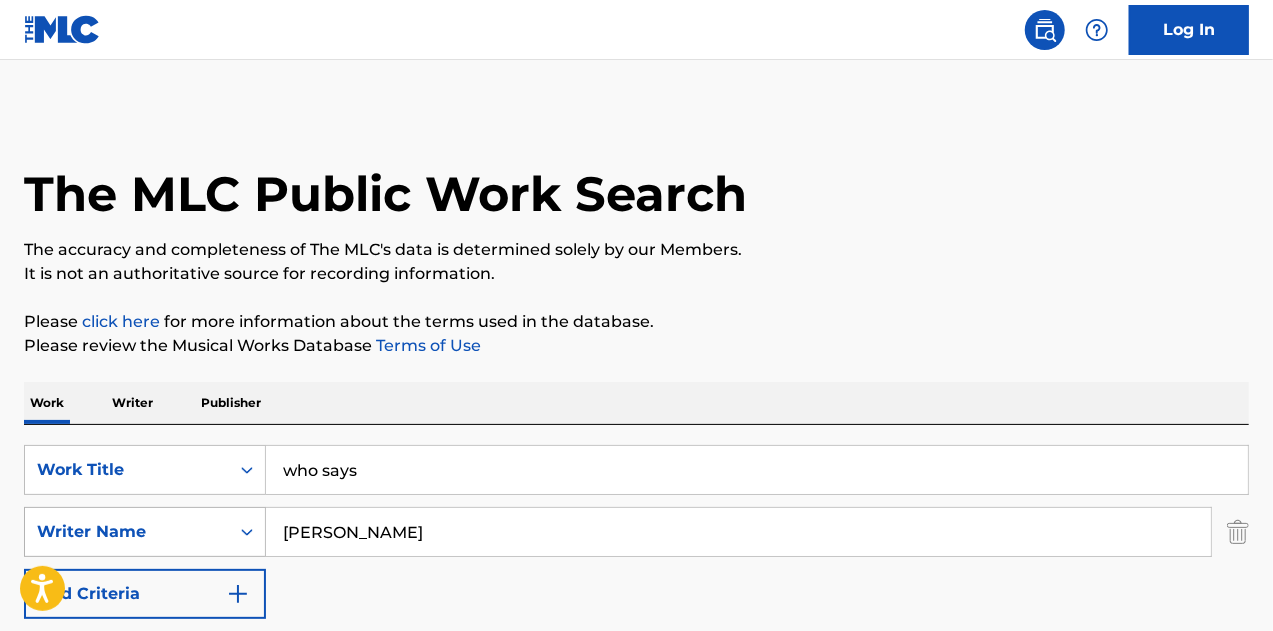 scroll, scrollTop: 378, scrollLeft: 0, axis: vertical 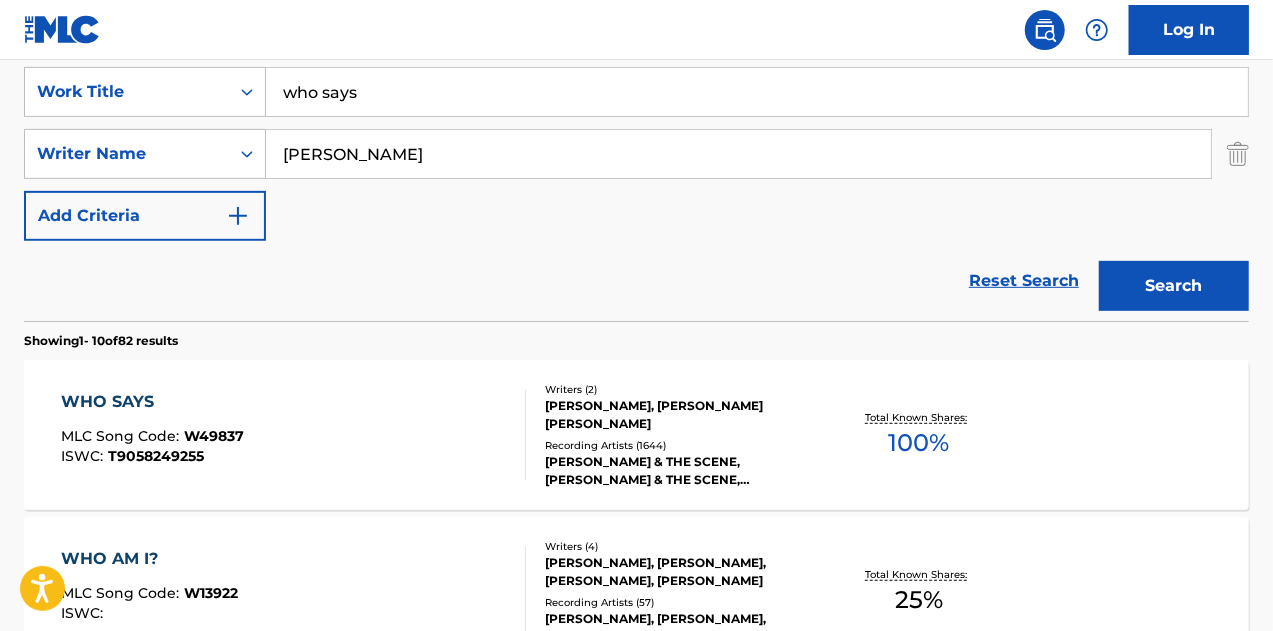 click on "who says" at bounding box center [757, 92] 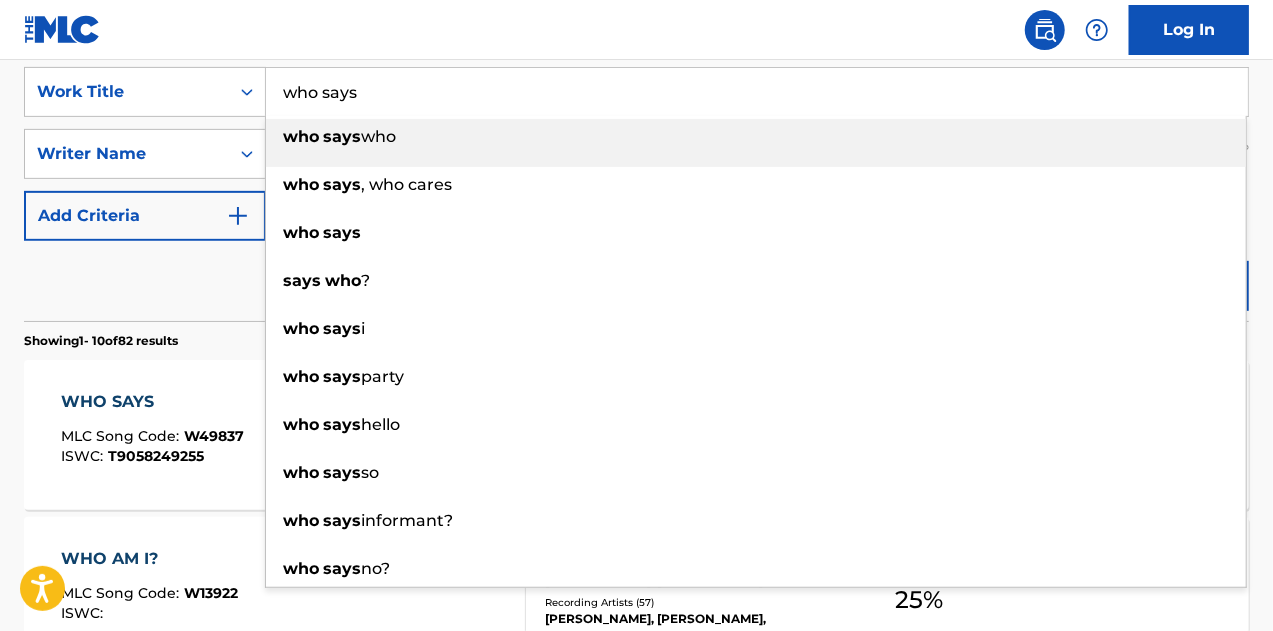 click on "who says" at bounding box center (757, 92) 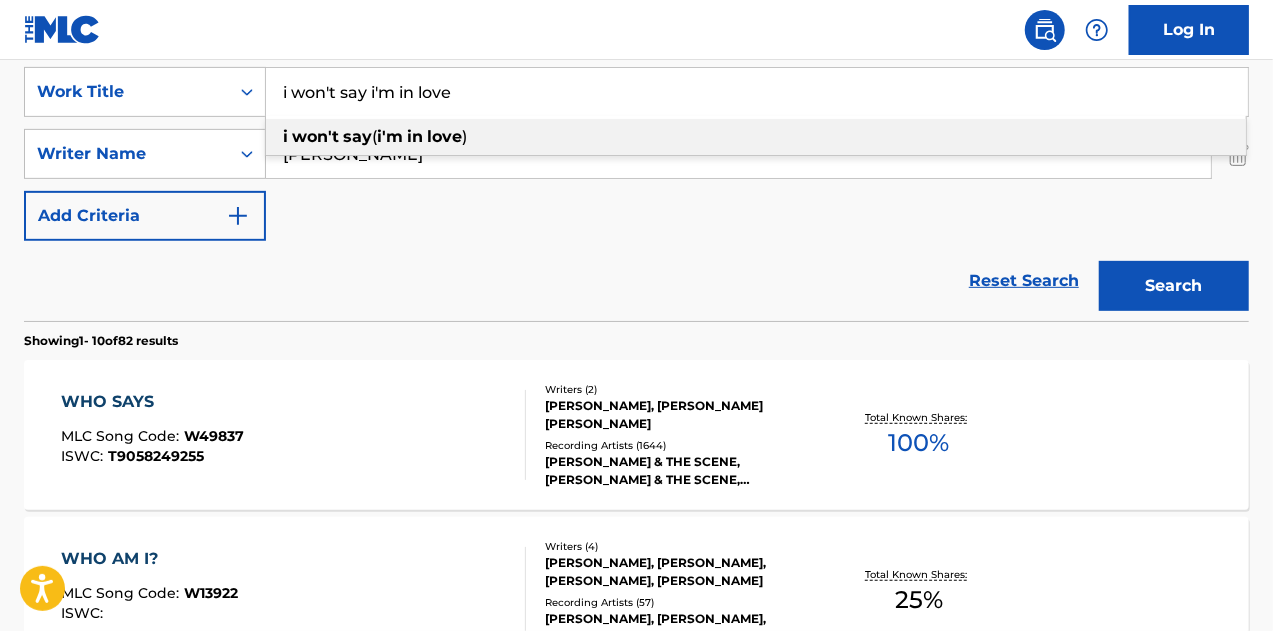 click on "i'm" at bounding box center [390, 136] 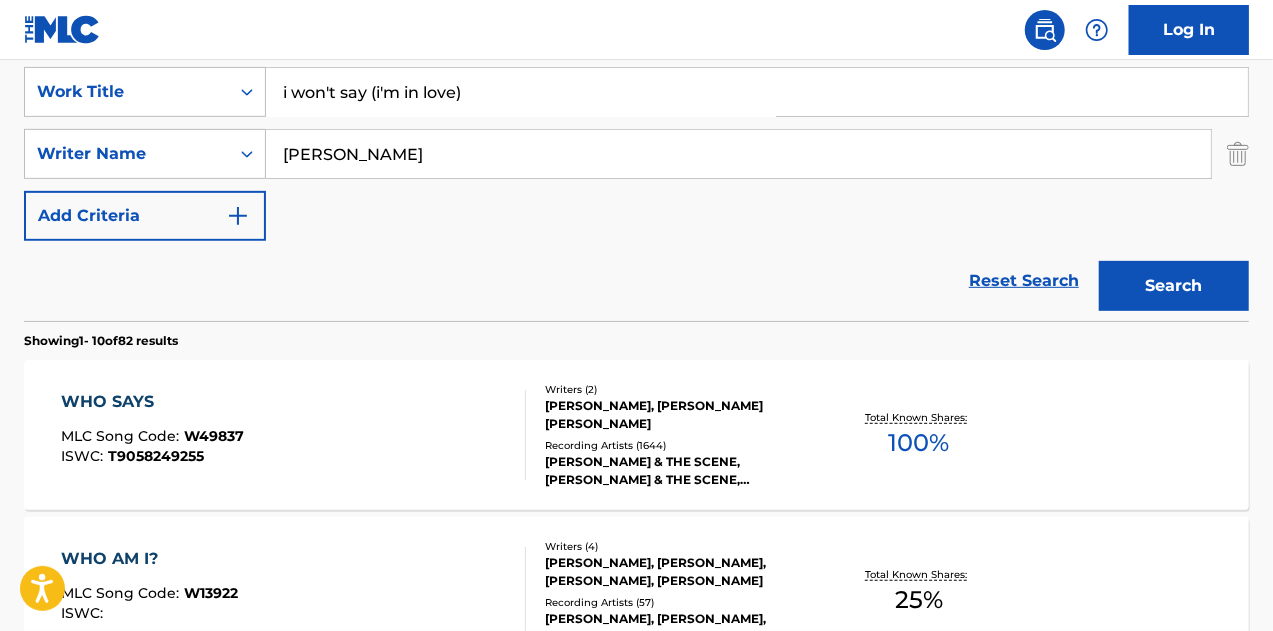 click on "[PERSON_NAME]" at bounding box center (738, 154) 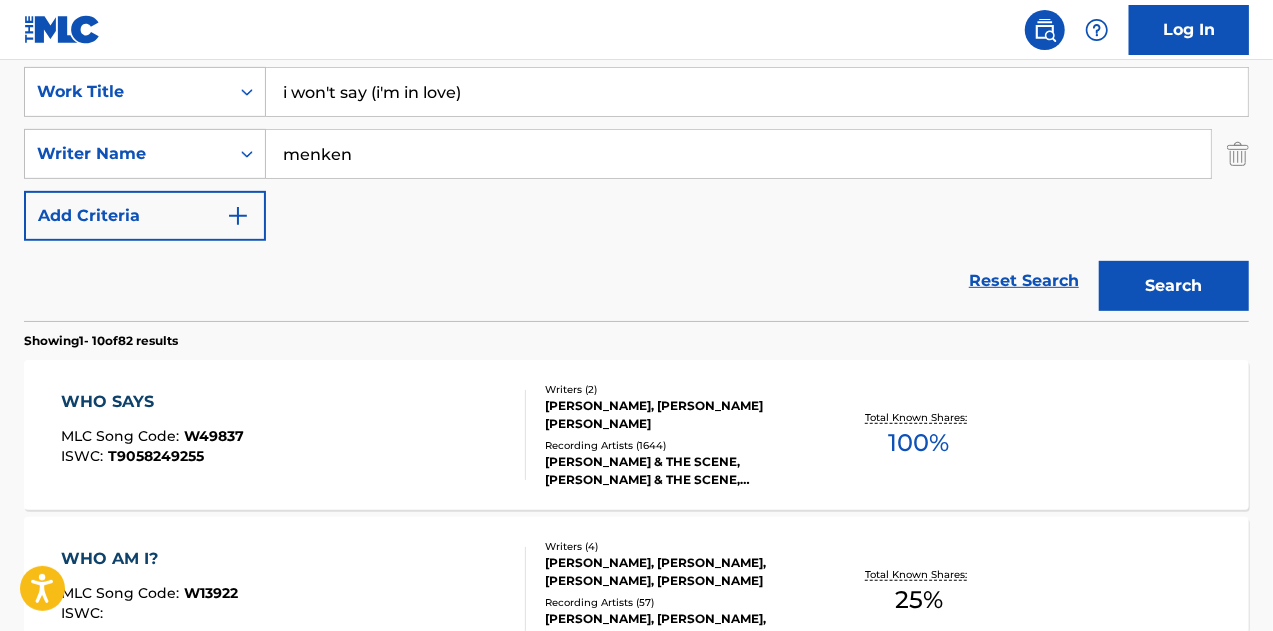 type on "menken" 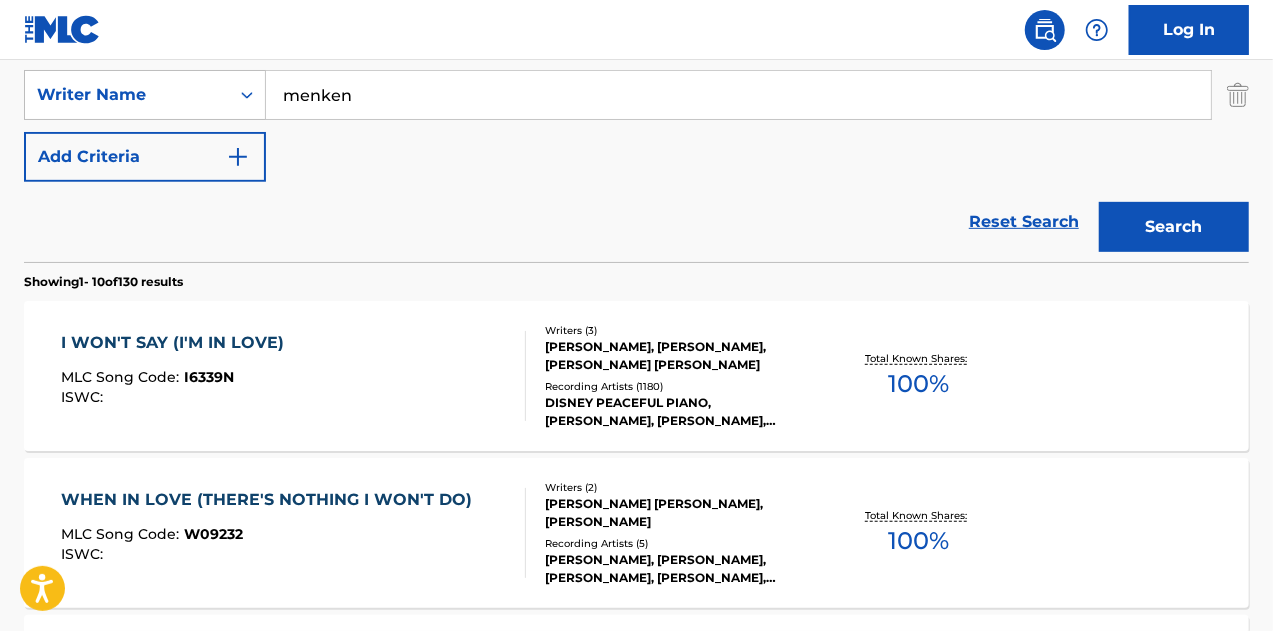 scroll, scrollTop: 478, scrollLeft: 0, axis: vertical 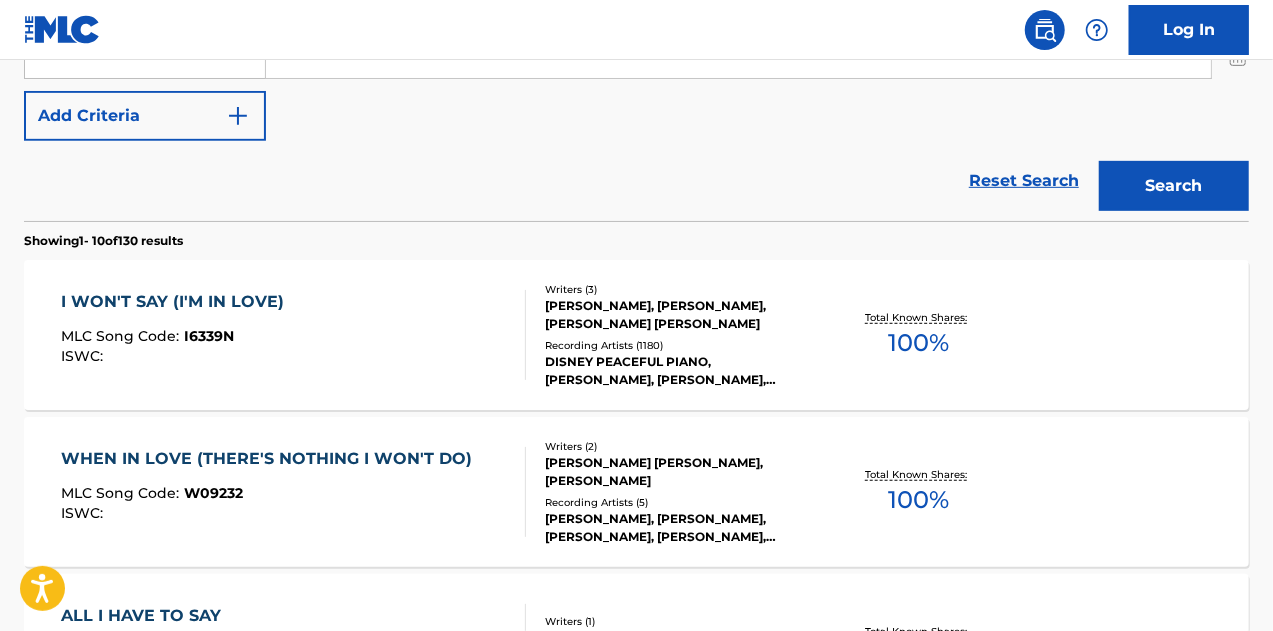 click on "I WON'T SAY (I'M IN LOVE) MLC Song Code : I6339N ISWC :" at bounding box center [294, 335] 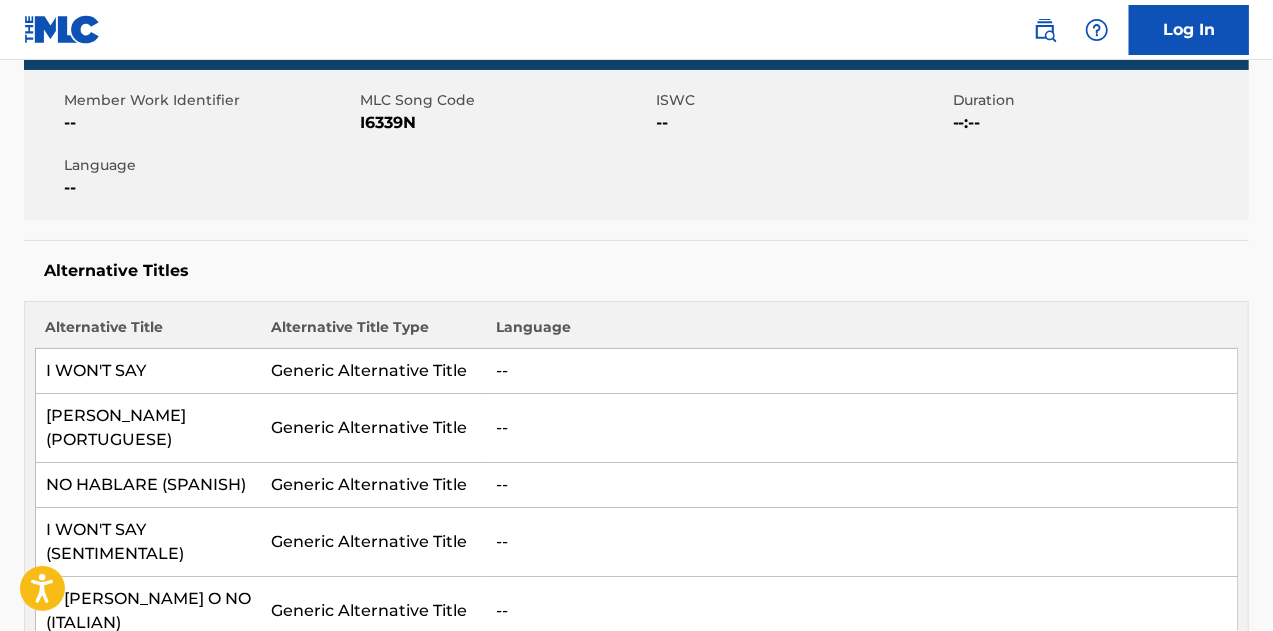scroll, scrollTop: 0, scrollLeft: 0, axis: both 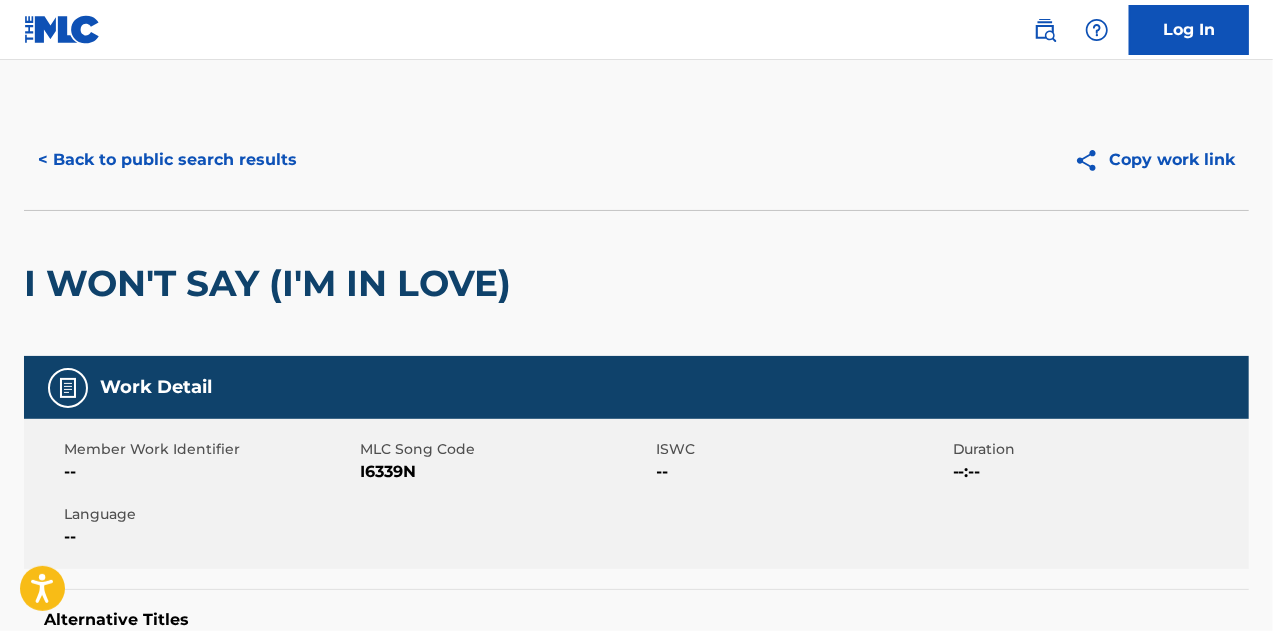 click on "< Back to public search results" at bounding box center [167, 160] 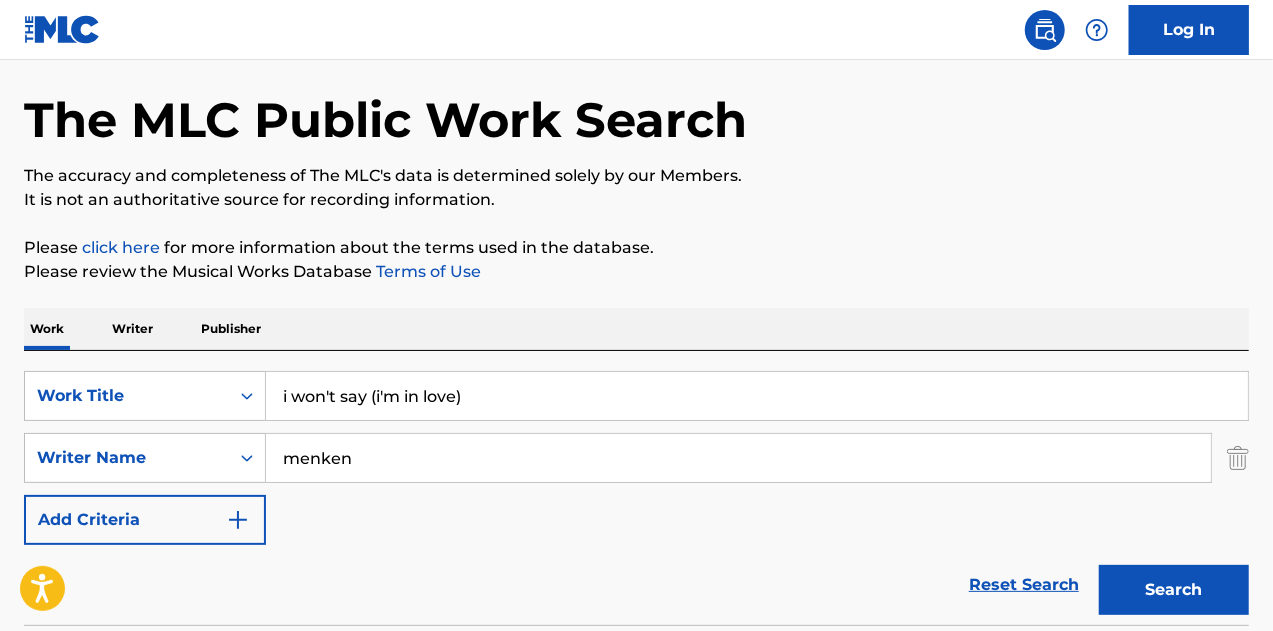 scroll, scrollTop: 100, scrollLeft: 0, axis: vertical 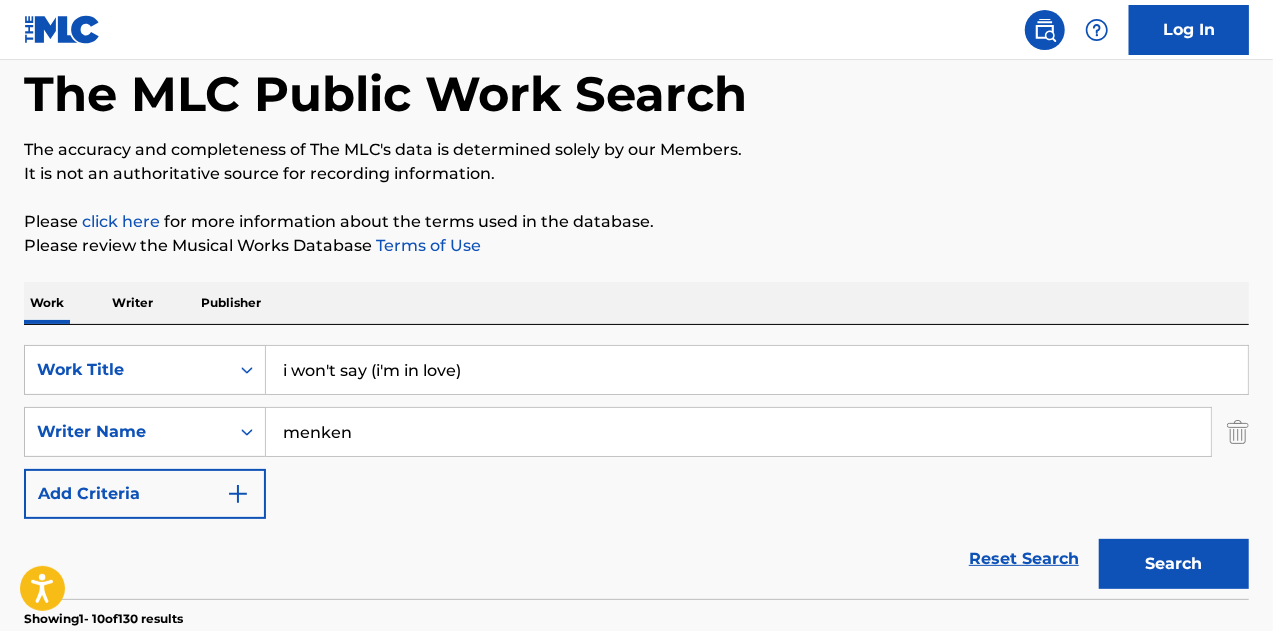 click on "i won't say (i'm in love)" at bounding box center (757, 370) 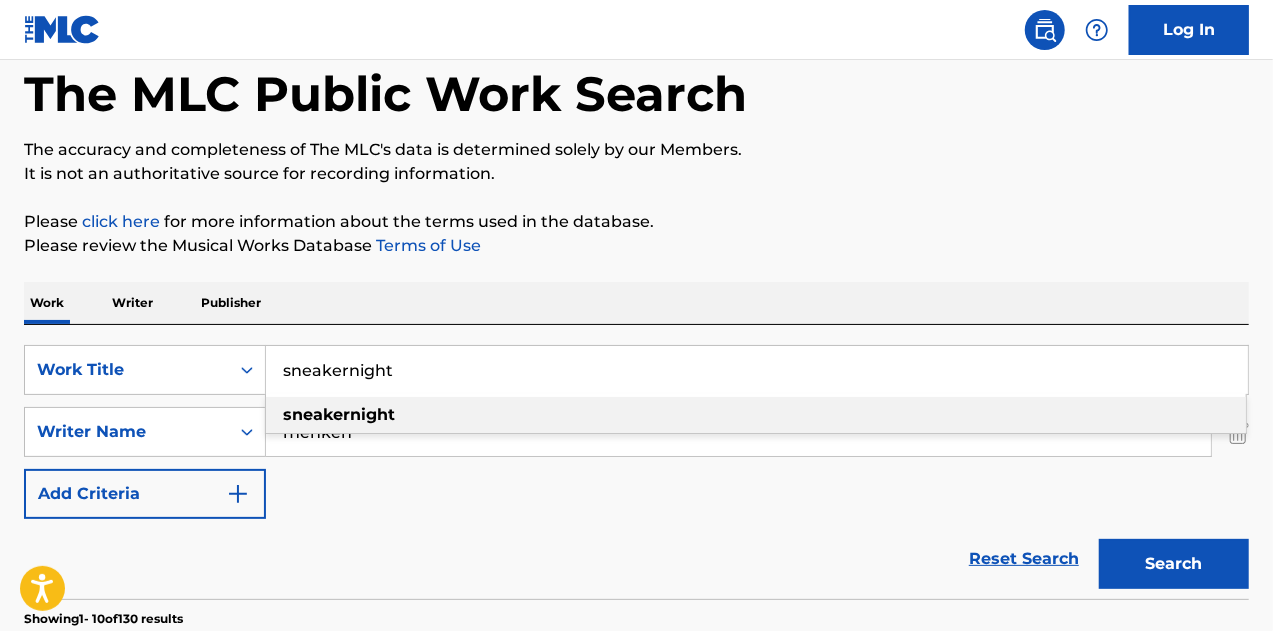 type on "sneakernight" 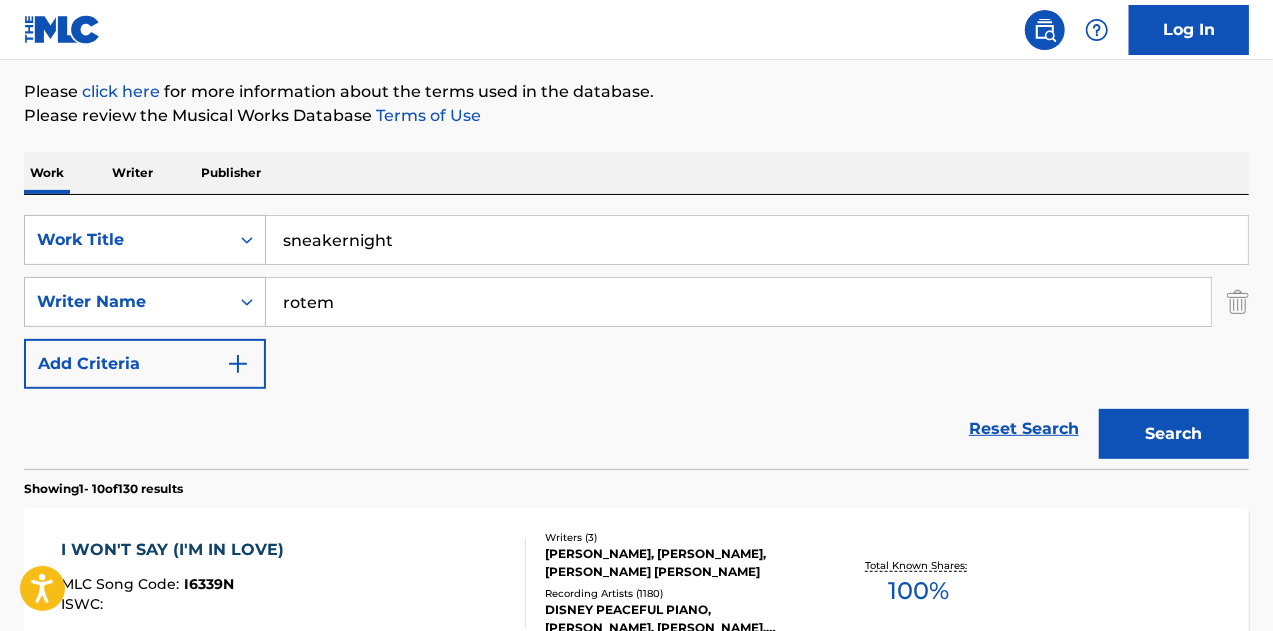 scroll, scrollTop: 300, scrollLeft: 0, axis: vertical 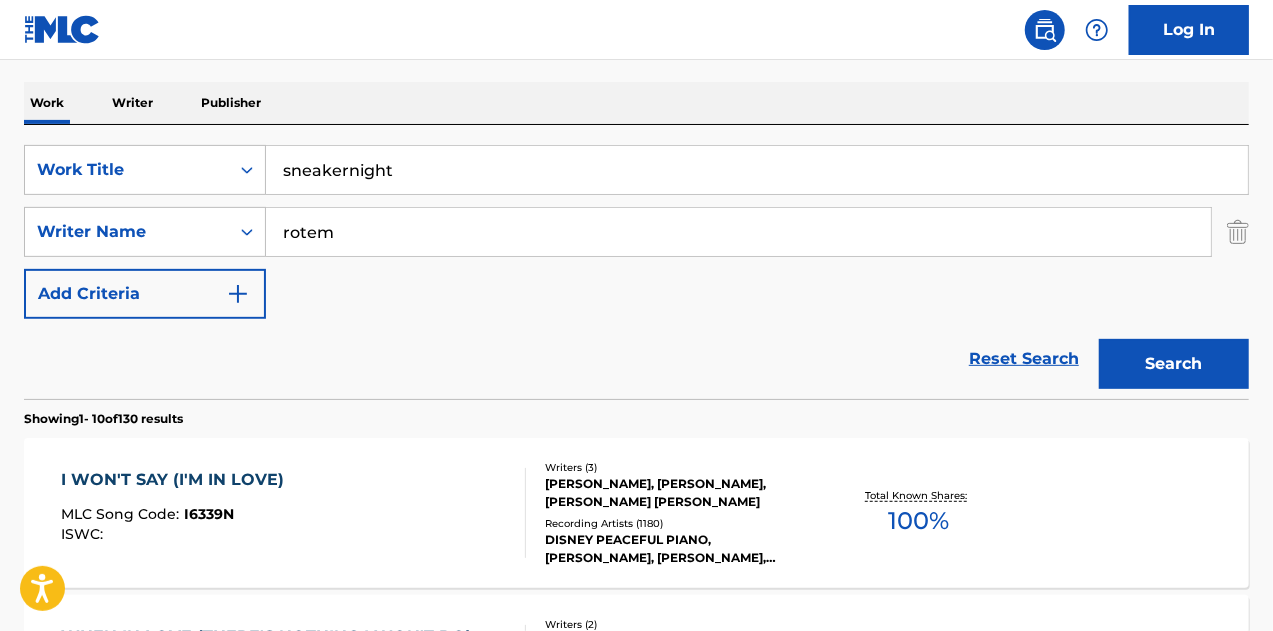 type on "rotem" 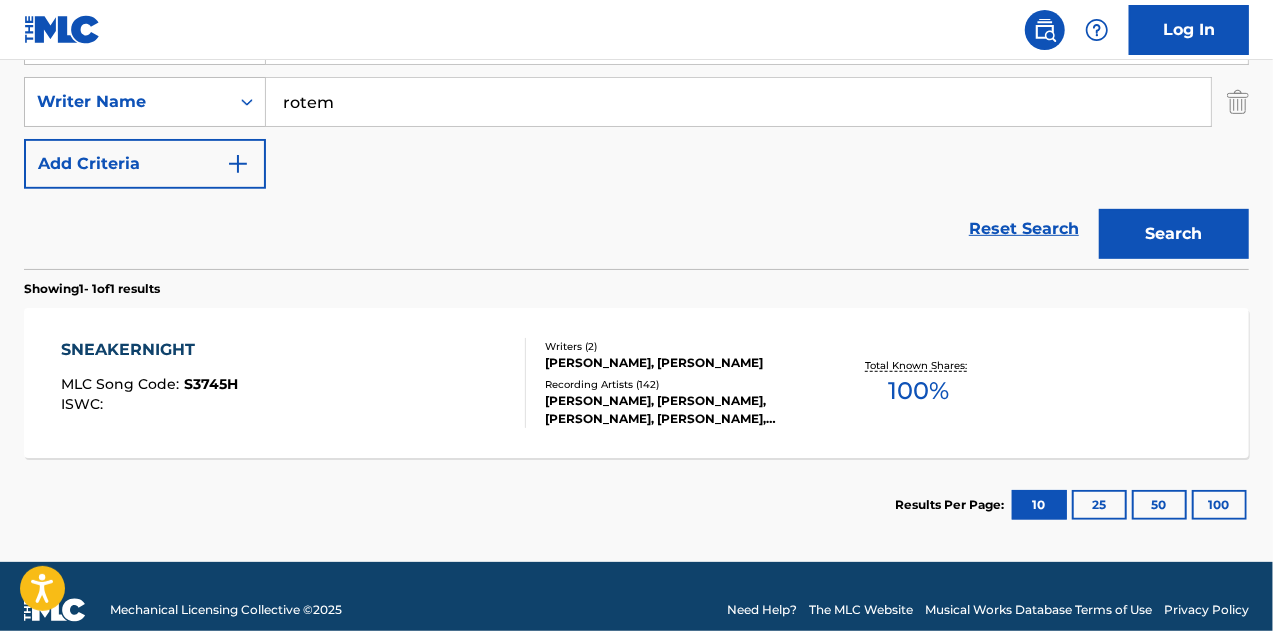scroll, scrollTop: 456, scrollLeft: 0, axis: vertical 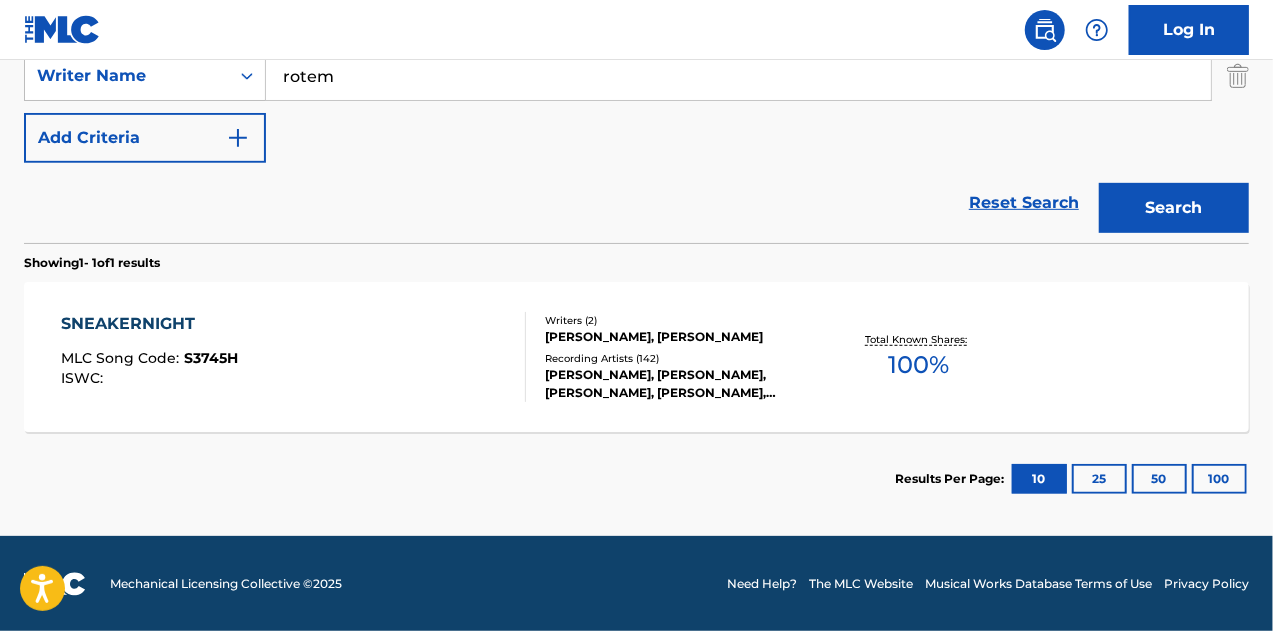 click on "SNEAKERNIGHT MLC Song Code : S3745H ISWC : Writers ( 2 ) [PERSON_NAME], [PERSON_NAME] Recording Artists ( 142 ) [PERSON_NAME], [PERSON_NAME], [PERSON_NAME], [PERSON_NAME], [PERSON_NAME] Total Known Shares: 100 %" at bounding box center (636, 357) 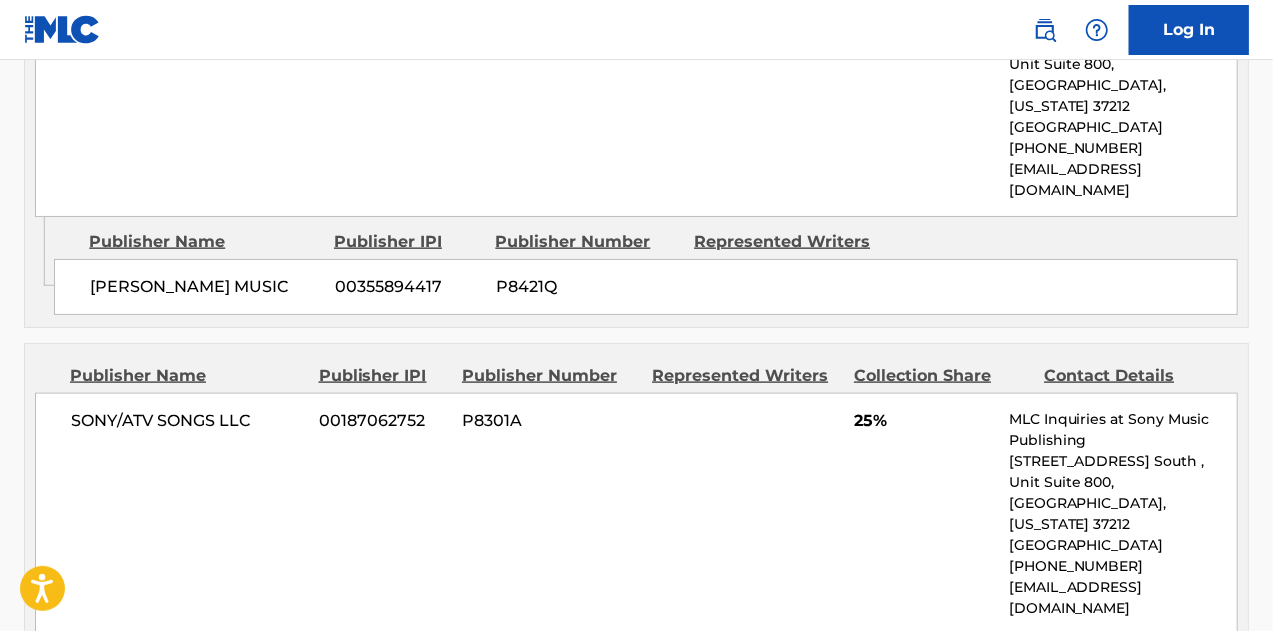 scroll, scrollTop: 1200, scrollLeft: 0, axis: vertical 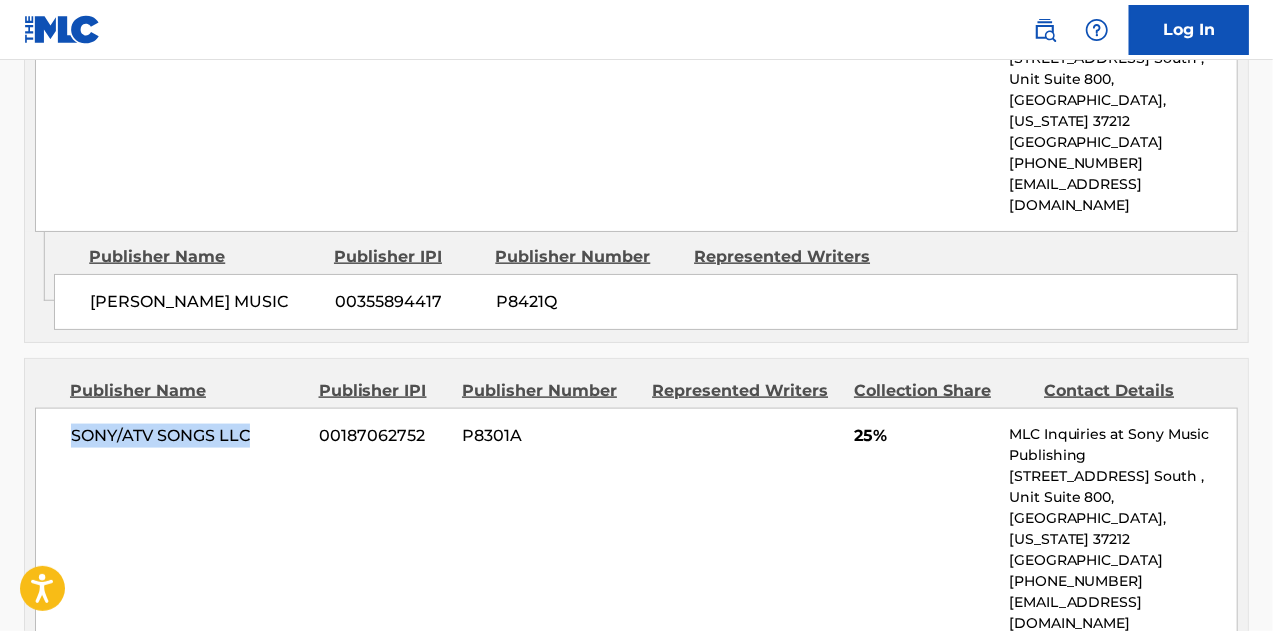 drag, startPoint x: 256, startPoint y: 392, endPoint x: 66, endPoint y: 399, distance: 190.1289 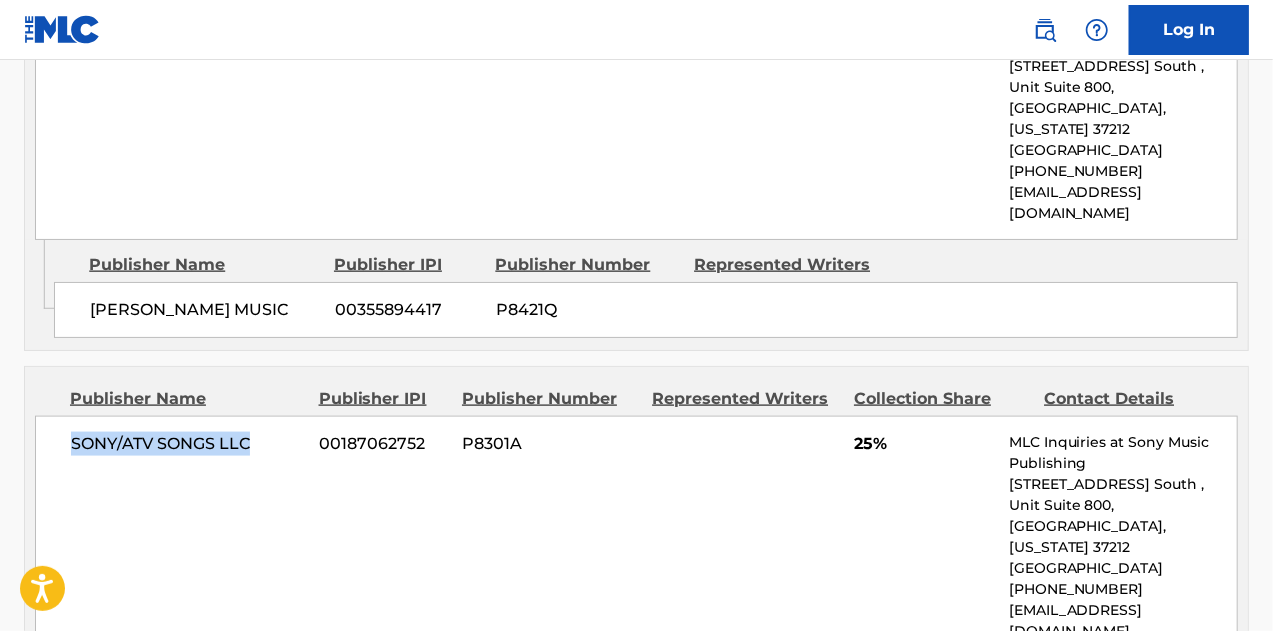 scroll, scrollTop: 1200, scrollLeft: 0, axis: vertical 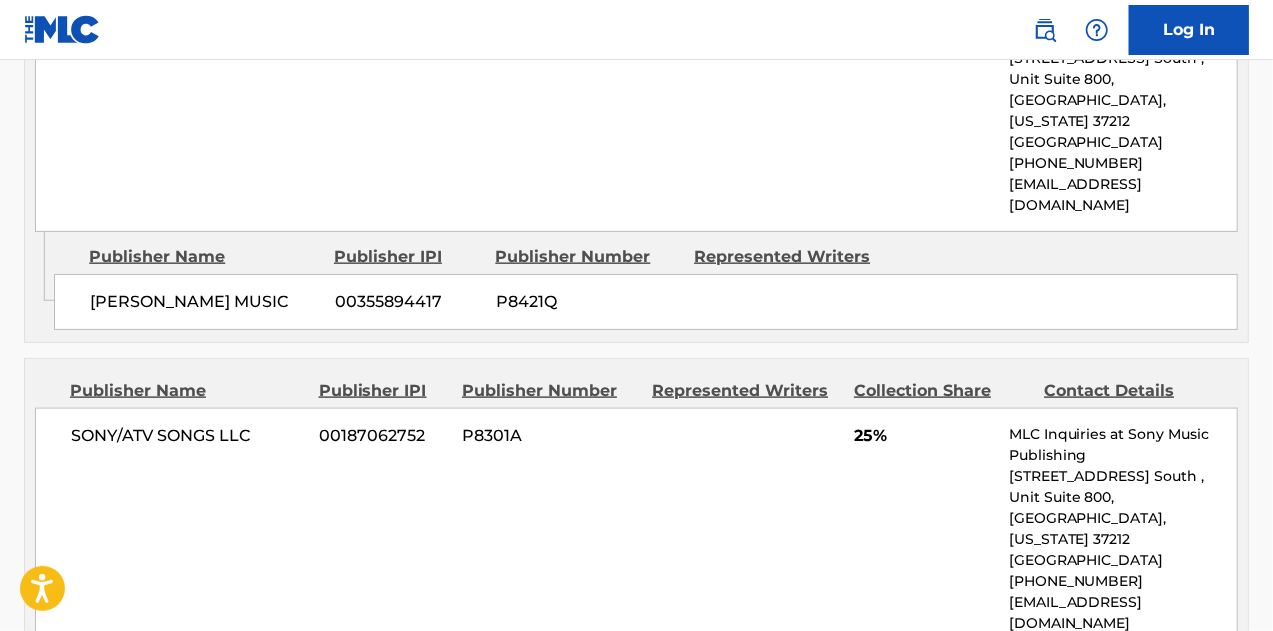 click on "SONY/ATV SONGS LLC 00187062752 P8301A 25% MLC Inquiries at Sony Music Publishing [STREET_ADDRESS] [GEOGRAPHIC_DATA][US_STATE] [PHONE_NUMBER] [EMAIL_ADDRESS][DOMAIN_NAME]" at bounding box center (636, 529) 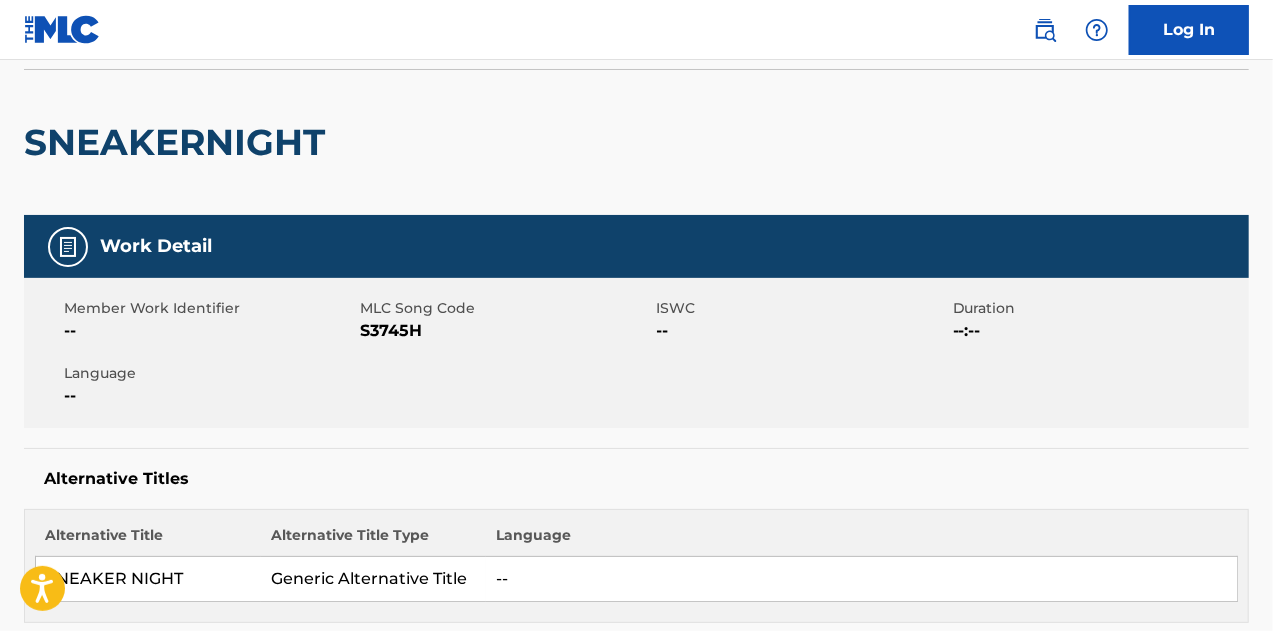 scroll, scrollTop: 0, scrollLeft: 0, axis: both 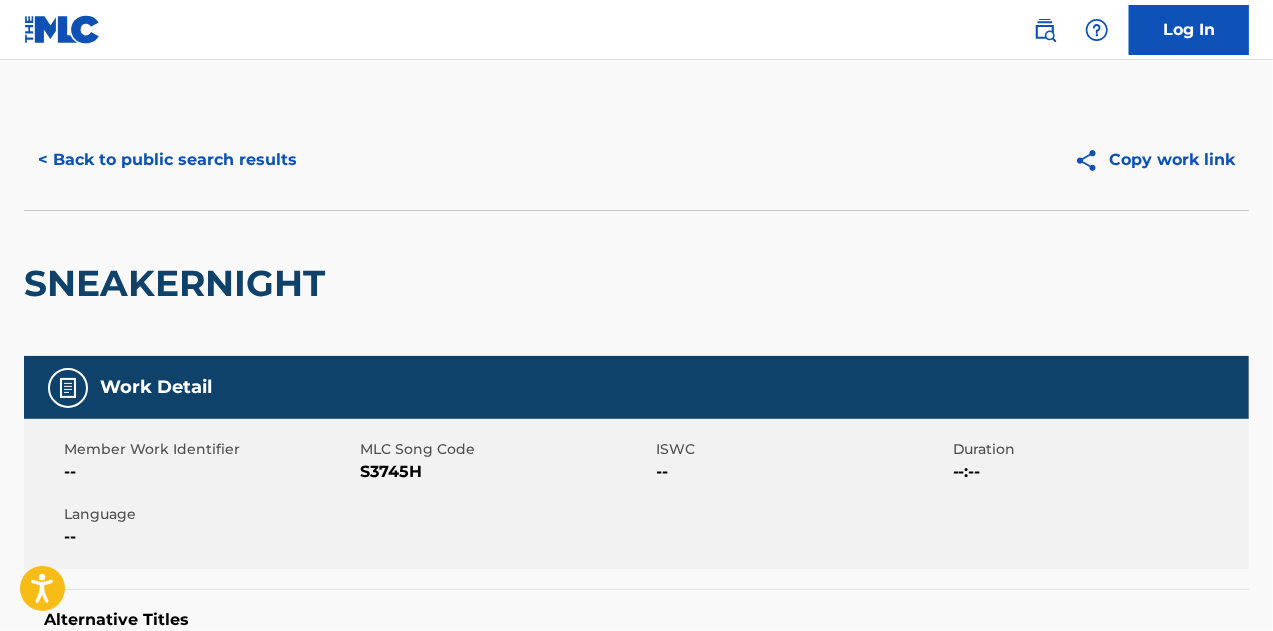 click on "< Back to public search results" at bounding box center (167, 160) 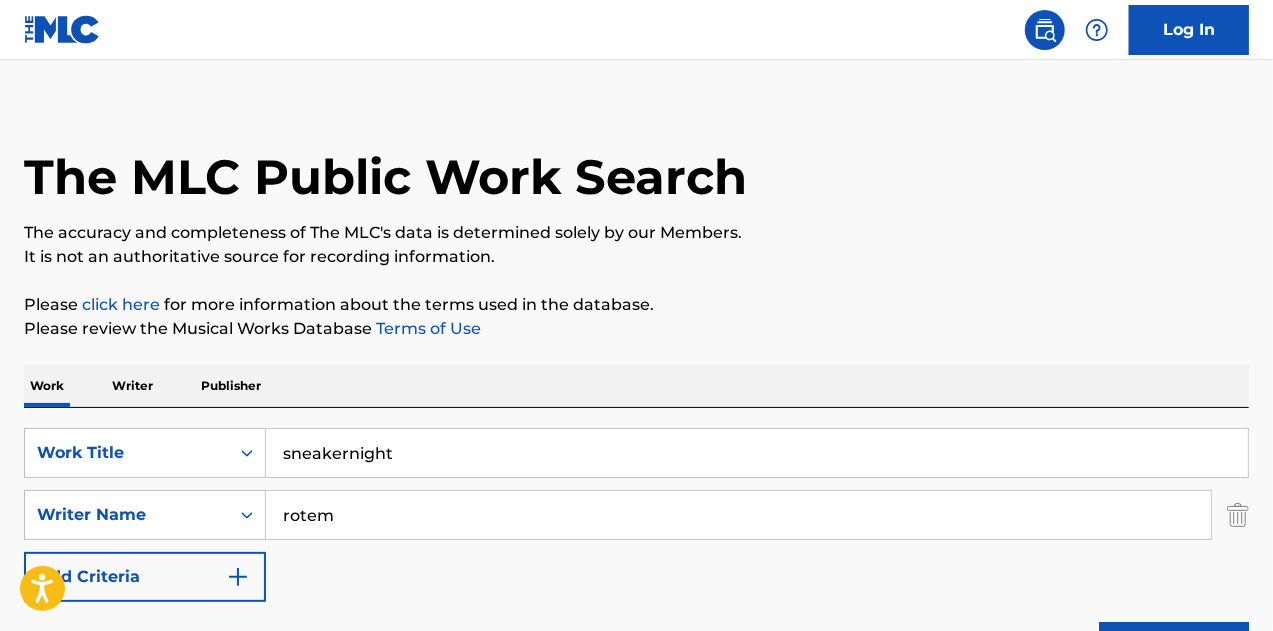 scroll, scrollTop: 0, scrollLeft: 0, axis: both 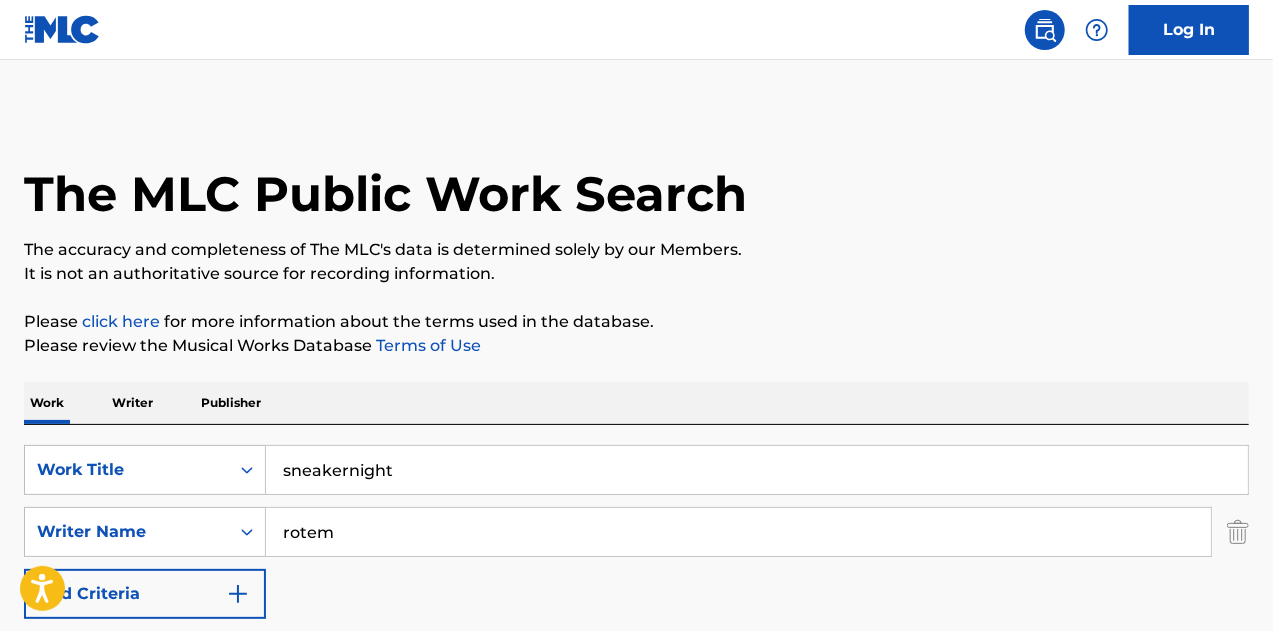 click on "sneakernight" at bounding box center [757, 470] 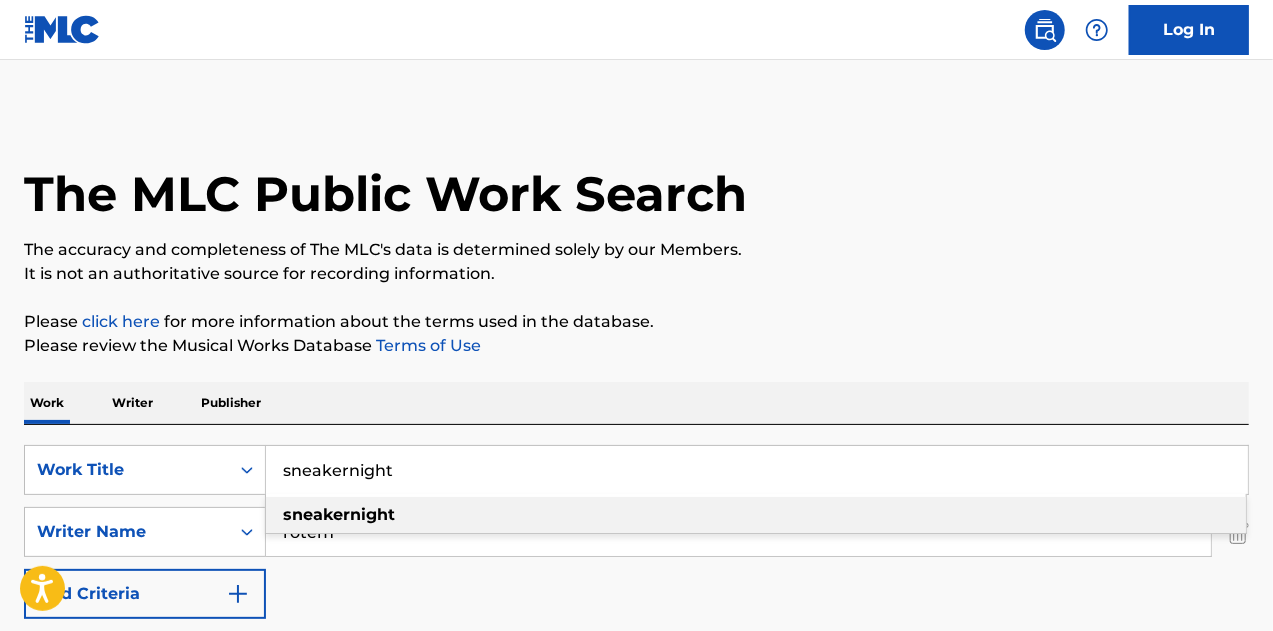 click on "sneakernight" at bounding box center [757, 470] 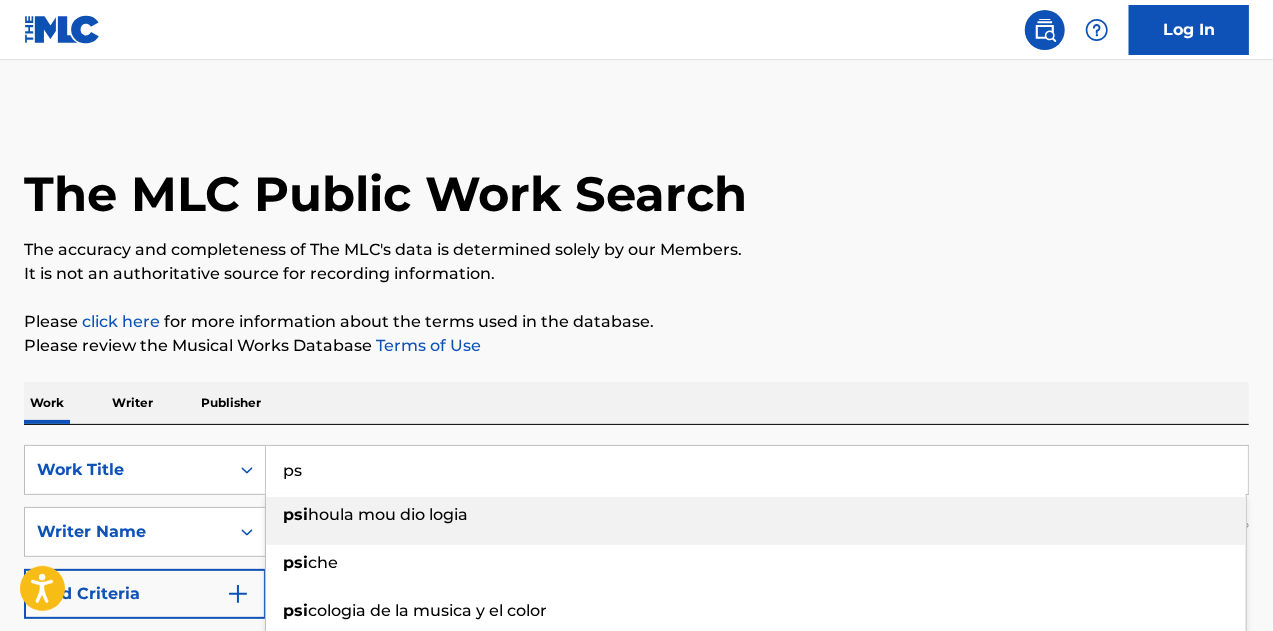 type on "p" 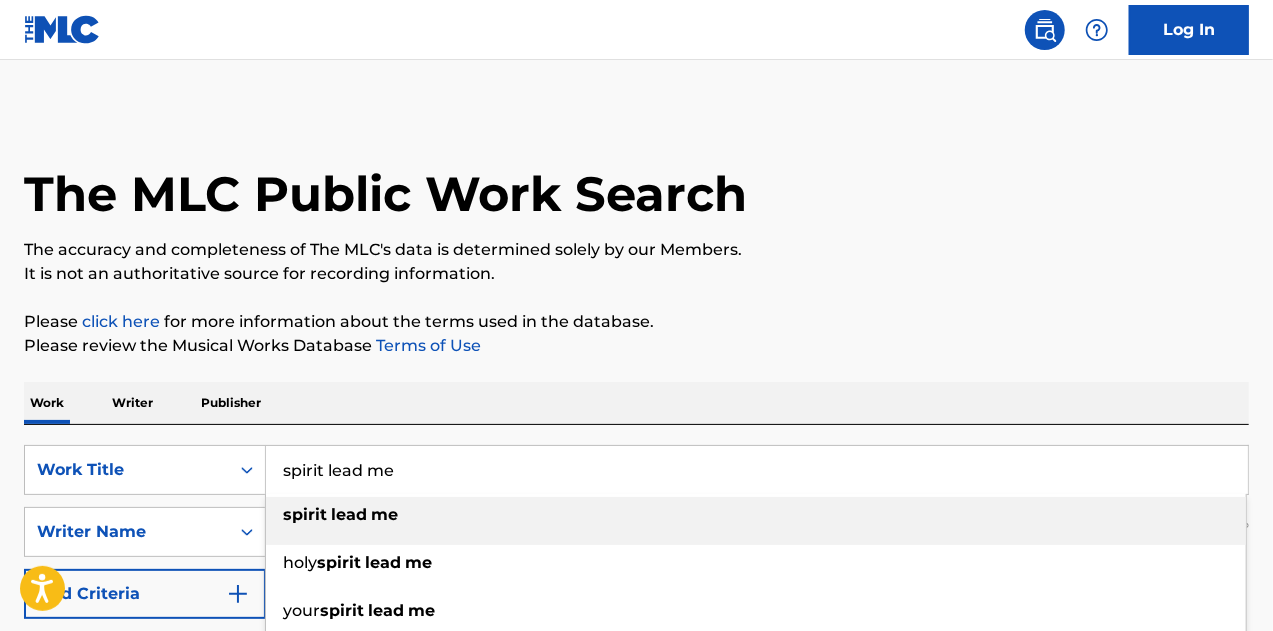 scroll, scrollTop: 200, scrollLeft: 0, axis: vertical 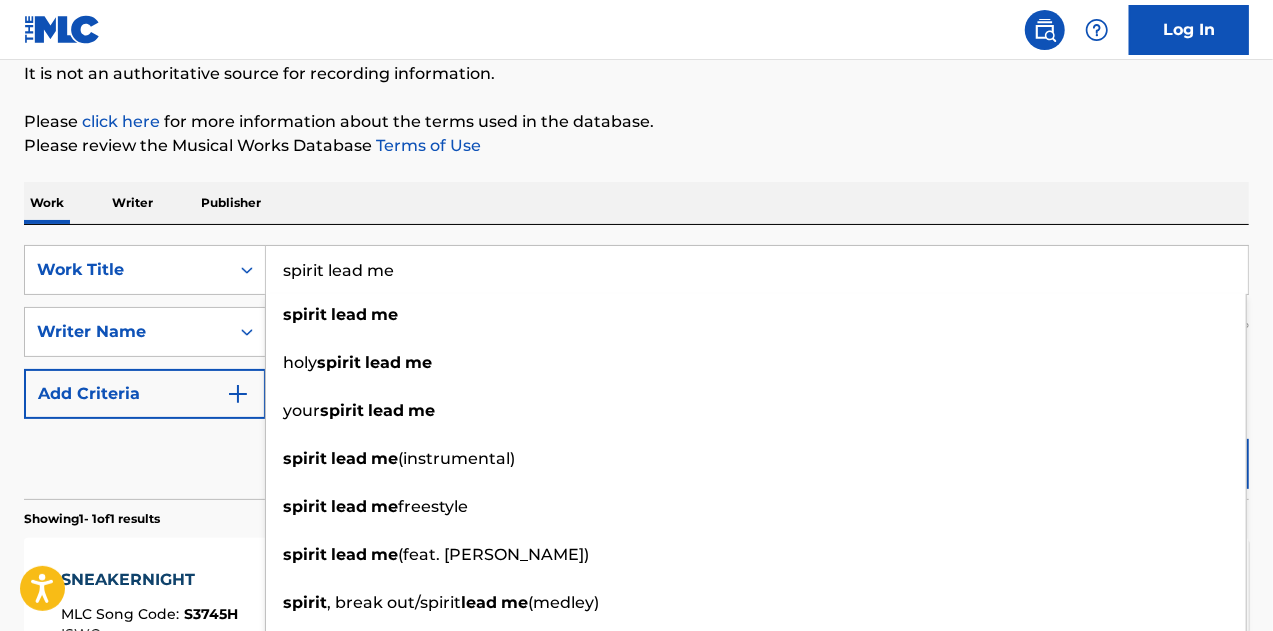 type on "spirit lead me" 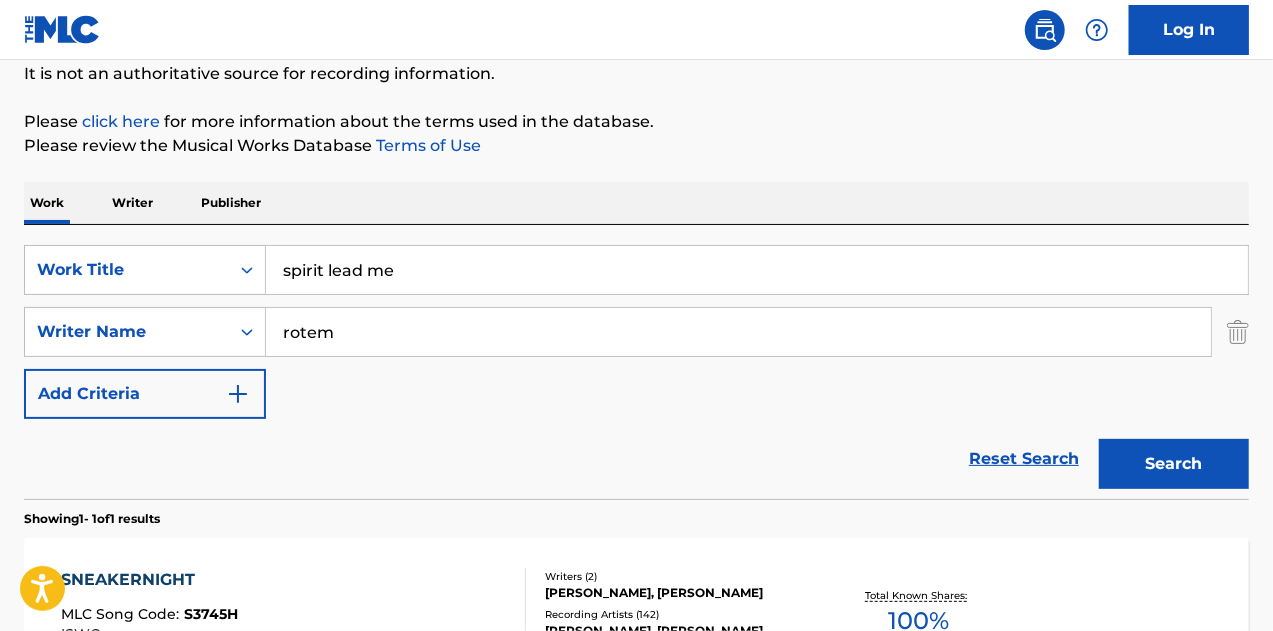 click on "The MLC Public Work Search The accuracy and completeness of The MLC's data is determined solely by our Members. It is not an authoritative source for recording information. Please   click here   for more information about the terms used in the database. Please review the Musical Works Database   Terms of Use Work Writer Publisher SearchWithCriteria458d66ee-1364-411e-86a4-1cd3774b4e97 Work Title spirit lead me SearchWithCriteria552b3d37-f3fd-499f-9906-ba57fec8d31d Writer Name rotem Add Criteria Reset Search Search Showing  1  -   1  of  1   results   SNEAKERNIGHT MLC Song Code : S3745H ISWC : Writers ( 2 ) [PERSON_NAME], [PERSON_NAME] Recording Artists ( 142 ) [PERSON_NAME], [PERSON_NAME], [PERSON_NAME], [PERSON_NAME], [PERSON_NAME] Total Known Shares: 100 % Results Per Page: 10 25 50 100" at bounding box center [636, 346] 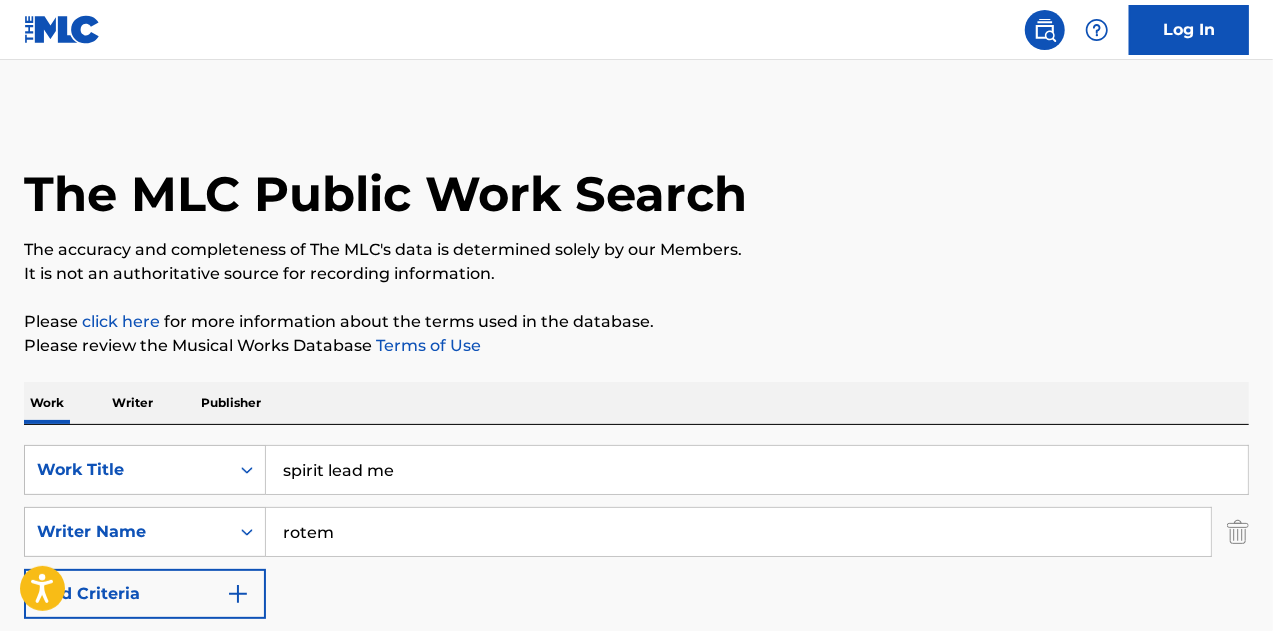 scroll, scrollTop: 100, scrollLeft: 0, axis: vertical 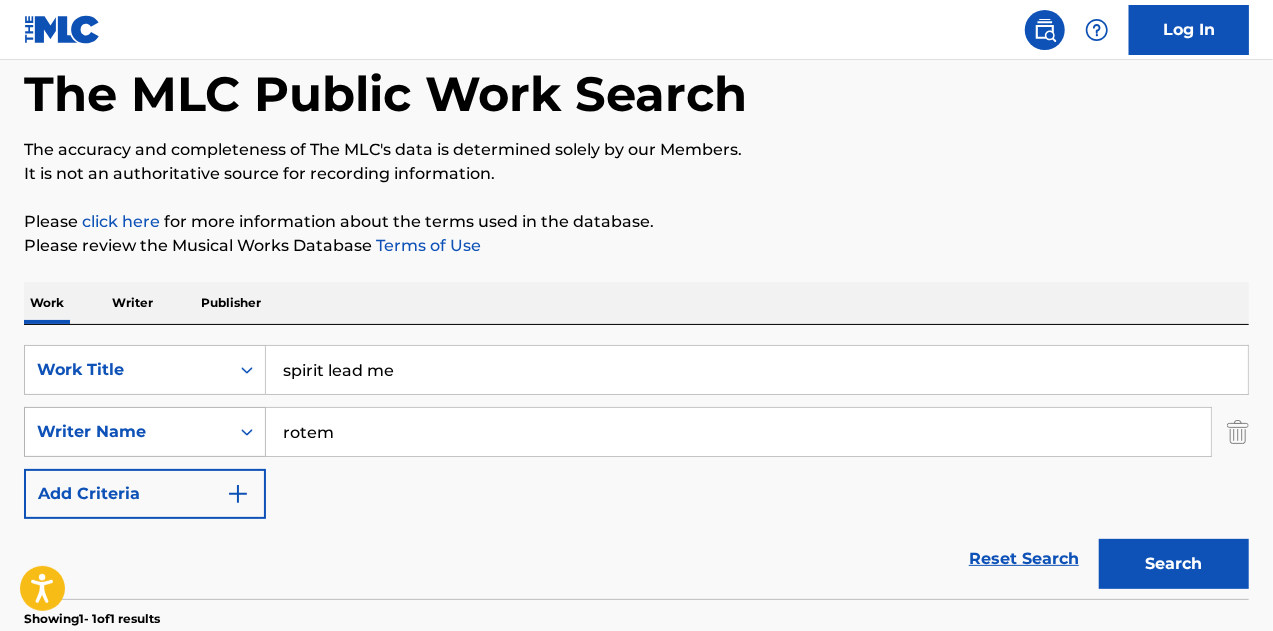drag, startPoint x: 386, startPoint y: 435, endPoint x: 236, endPoint y: 413, distance: 151.60475 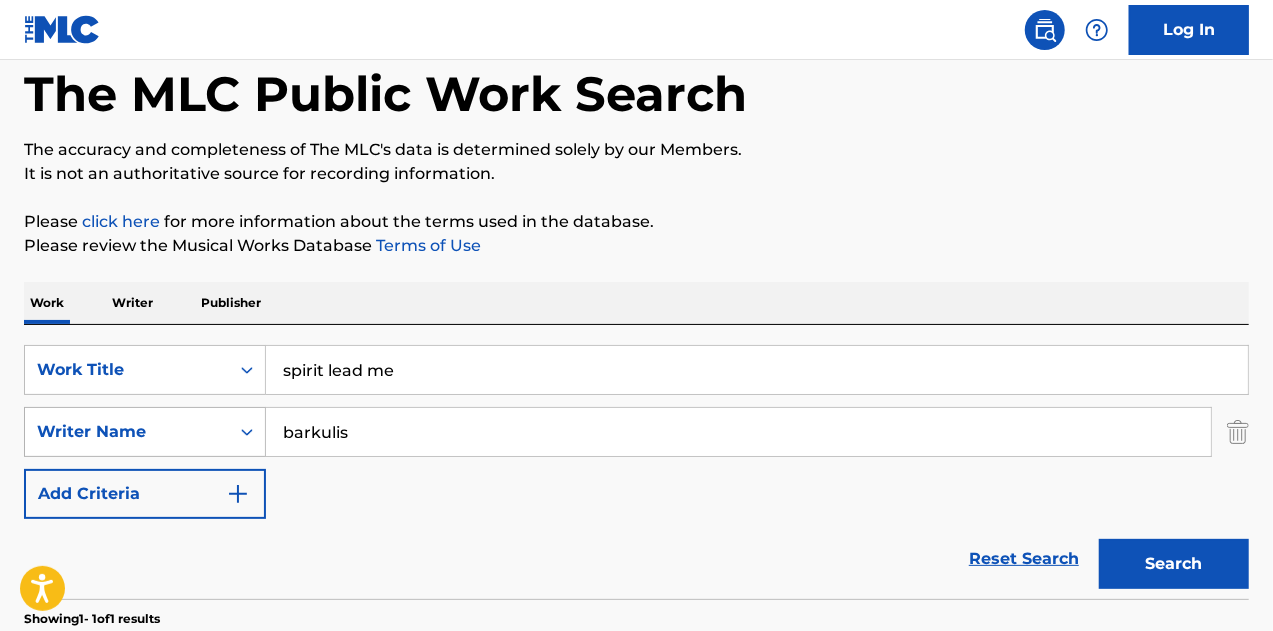 type on "barkulis" 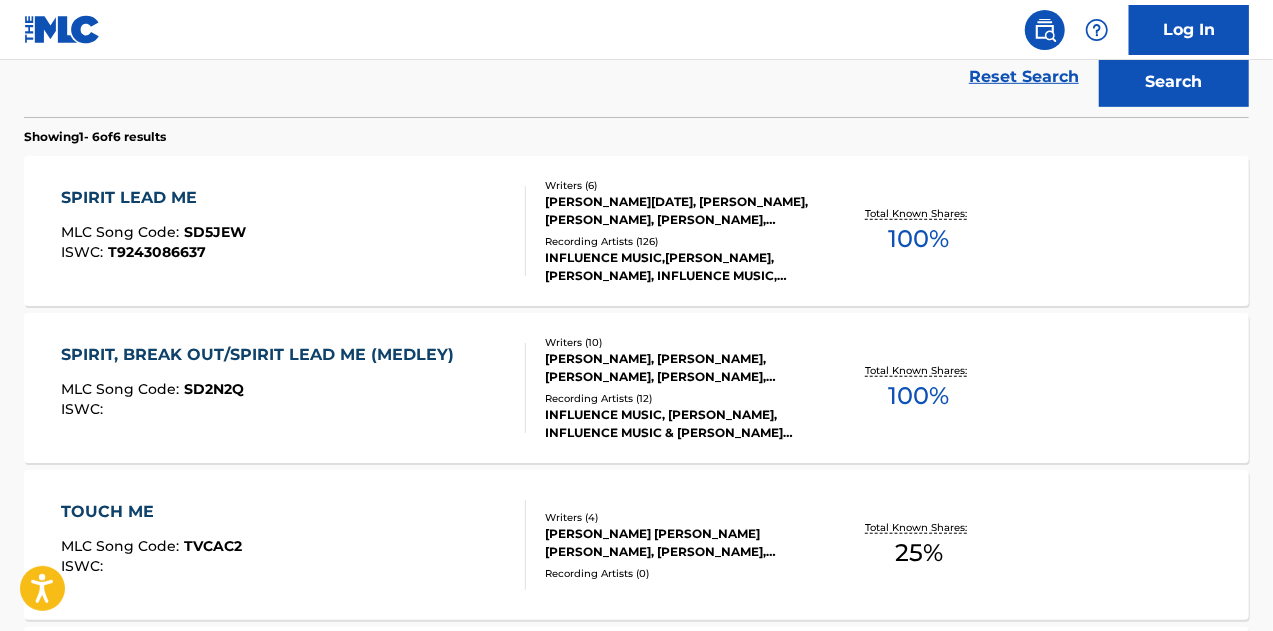 scroll, scrollTop: 600, scrollLeft: 0, axis: vertical 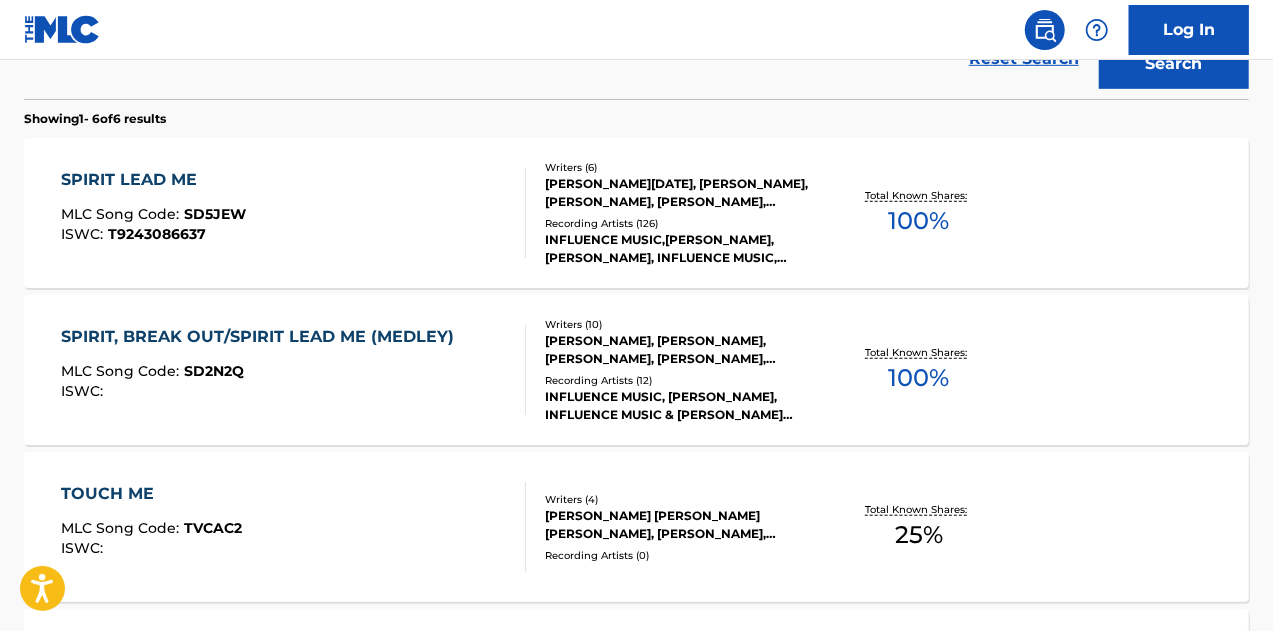 click on "SPIRIT LEAD ME MLC Song Code : SD5JEW ISWC : T9243086637" at bounding box center [294, 213] 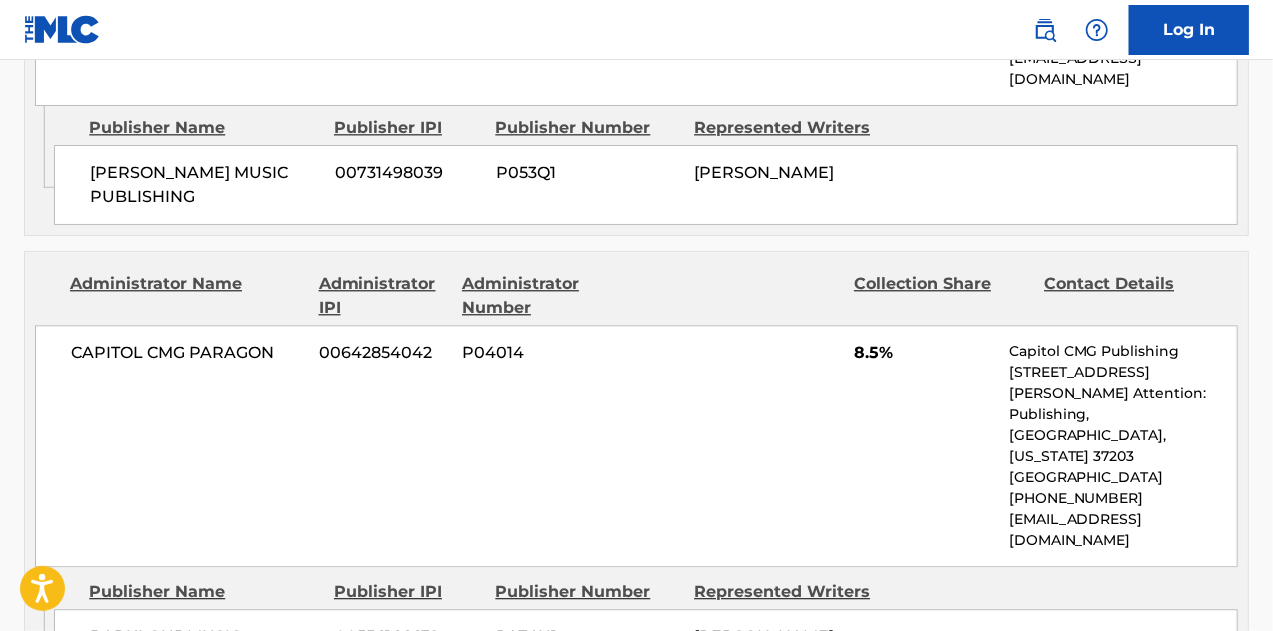 scroll, scrollTop: 2400, scrollLeft: 0, axis: vertical 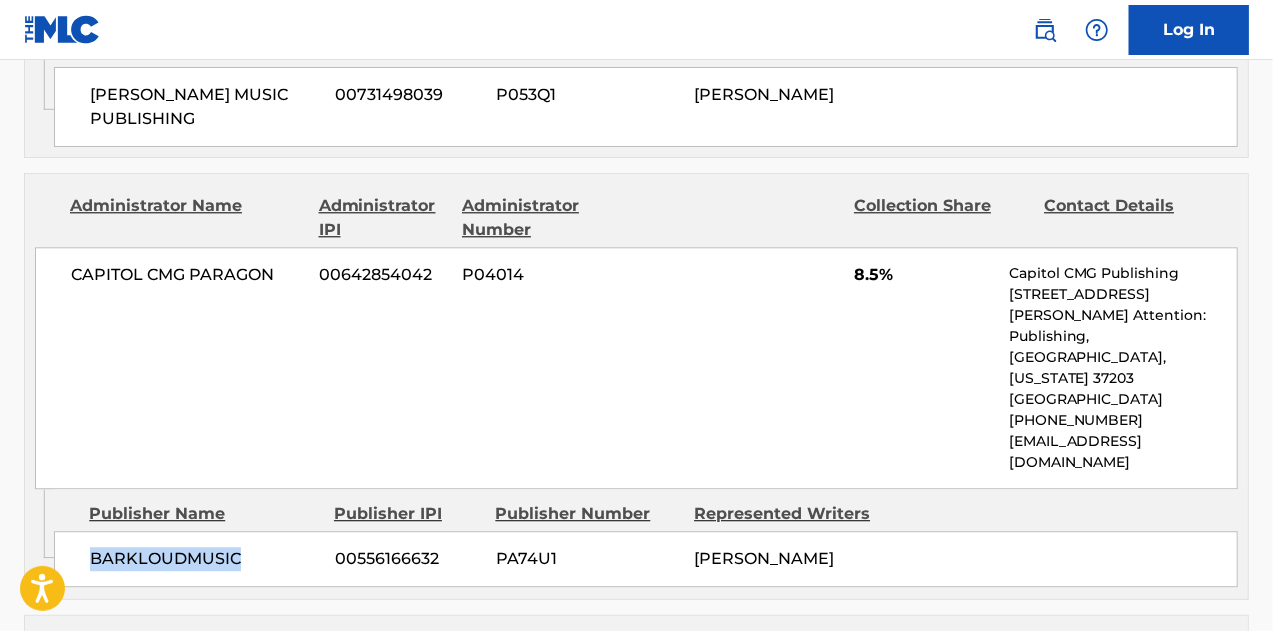 drag, startPoint x: 244, startPoint y: 433, endPoint x: 62, endPoint y: 450, distance: 182.79224 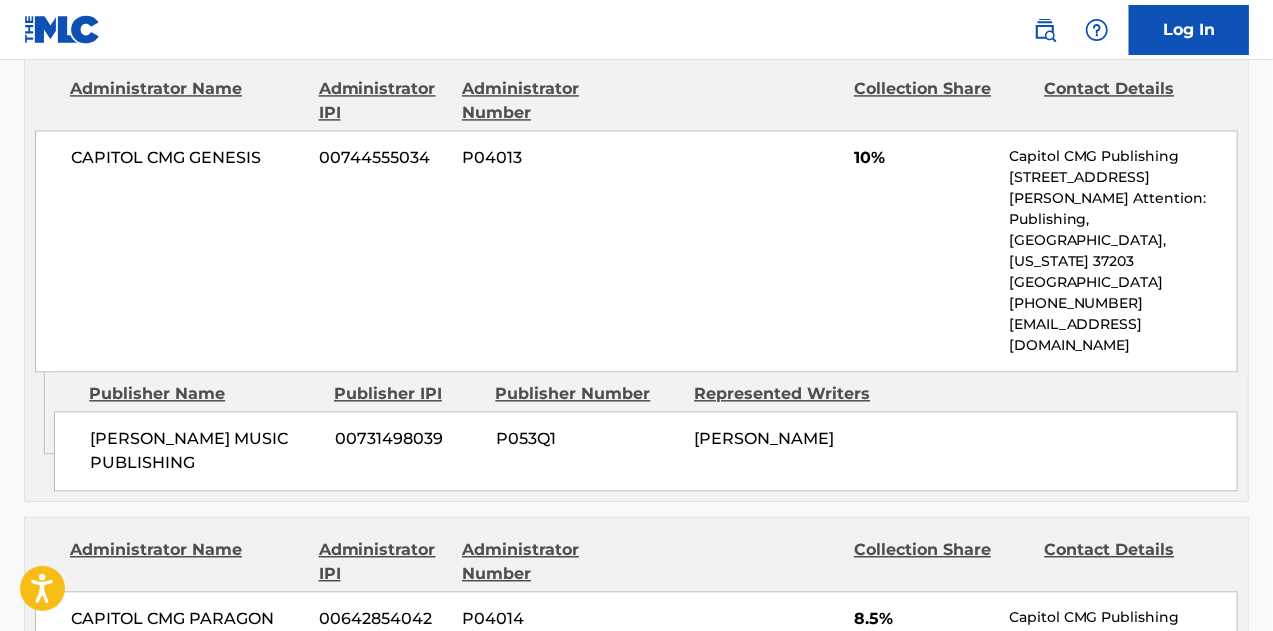 scroll, scrollTop: 2000, scrollLeft: 0, axis: vertical 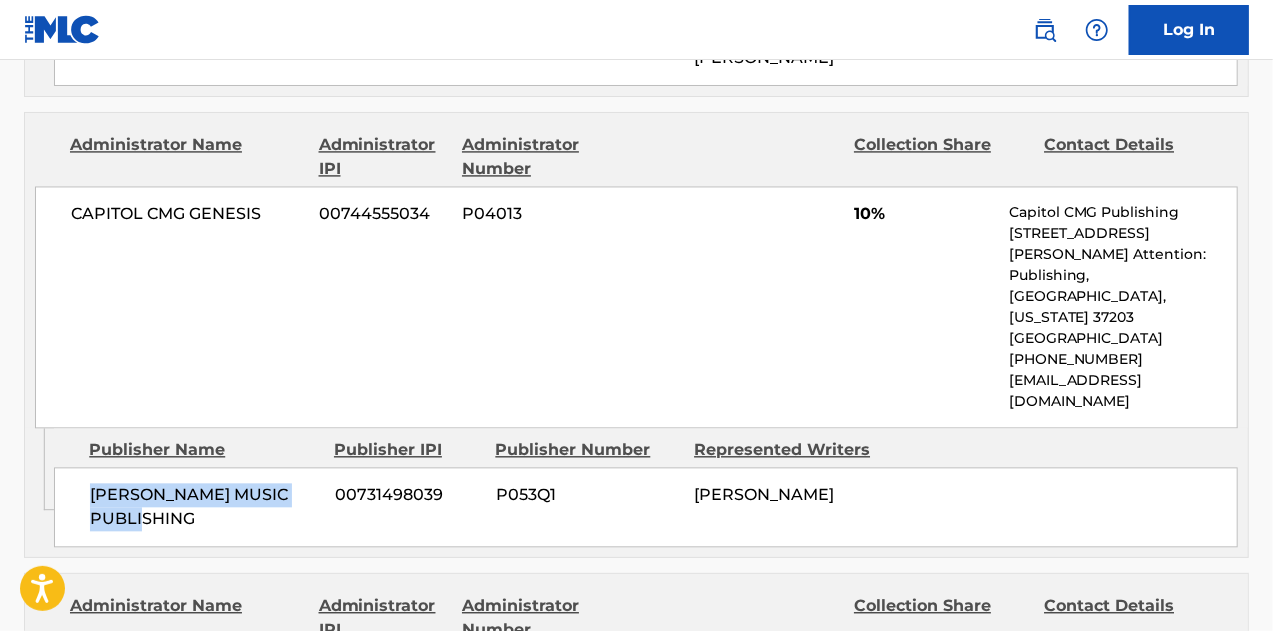 drag, startPoint x: 248, startPoint y: 437, endPoint x: 91, endPoint y: 397, distance: 162.01543 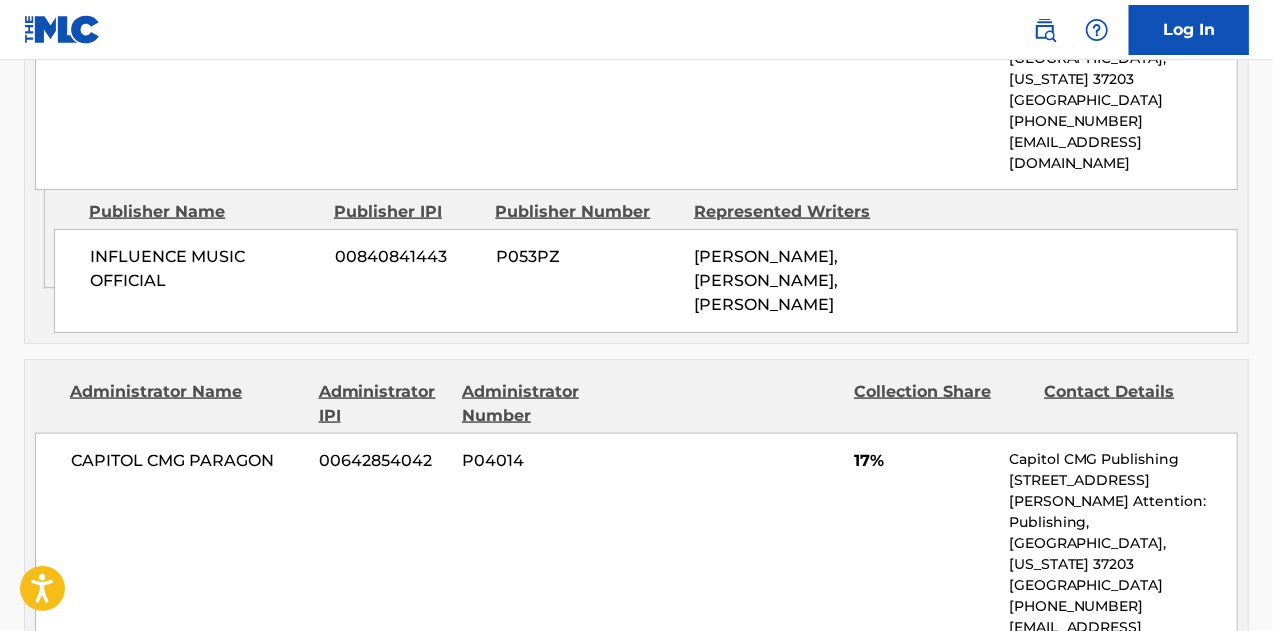 scroll, scrollTop: 1100, scrollLeft: 0, axis: vertical 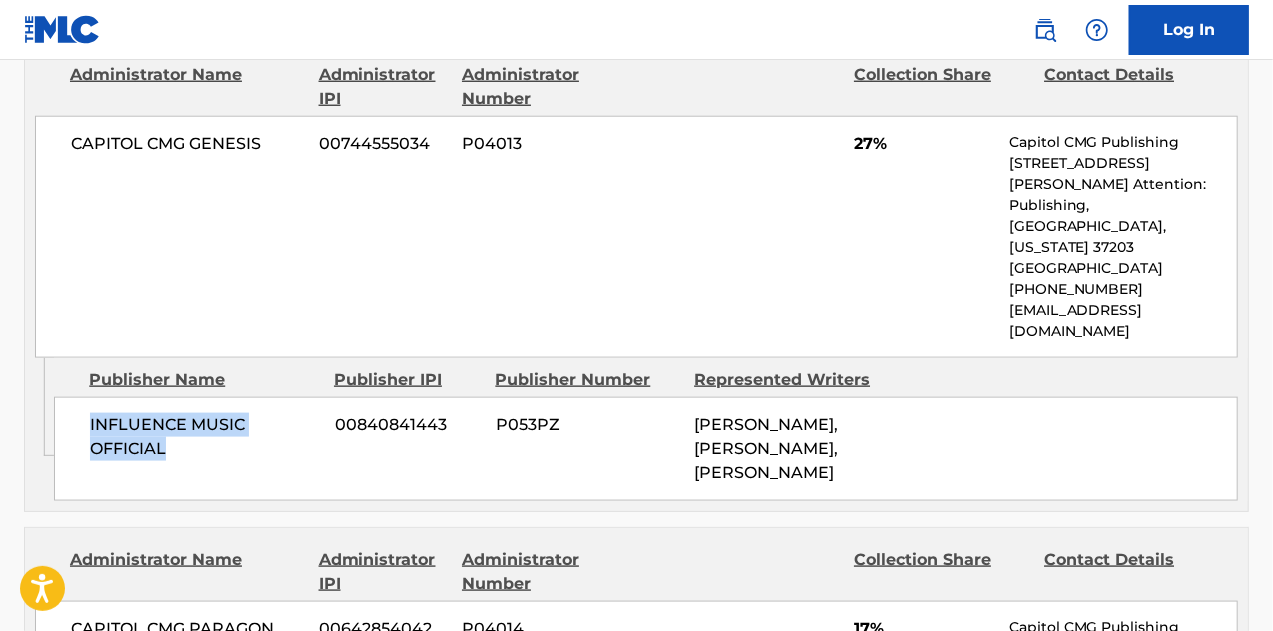 drag, startPoint x: 207, startPoint y: 407, endPoint x: 82, endPoint y: 363, distance: 132.51793 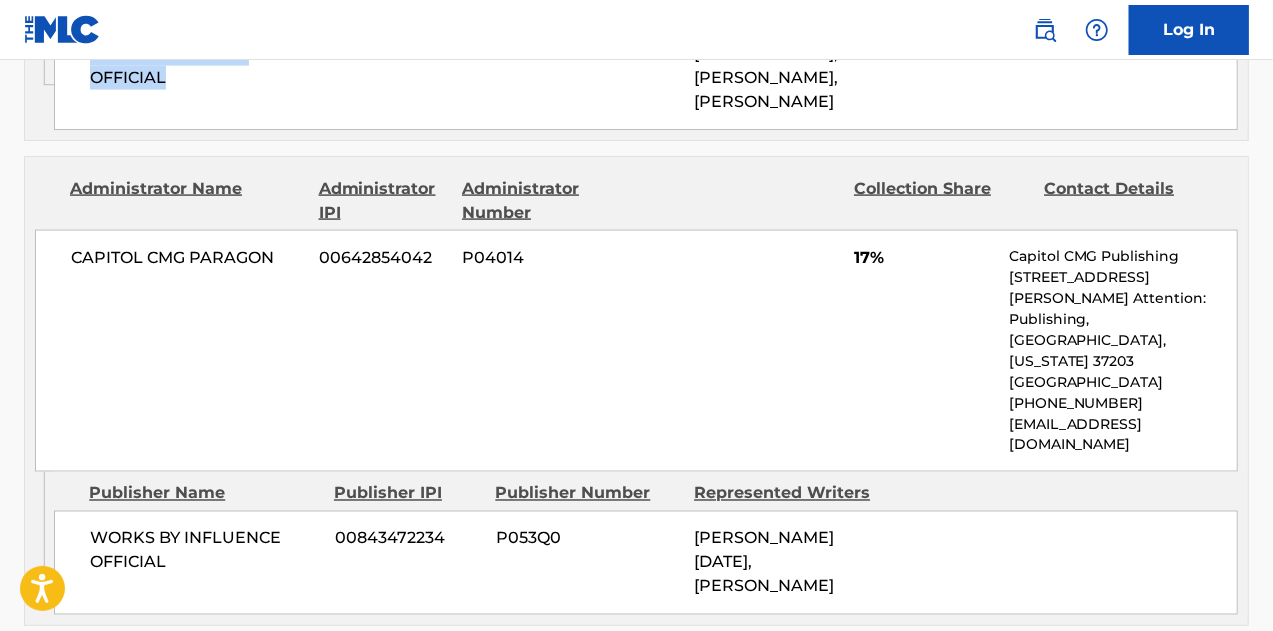 scroll, scrollTop: 1500, scrollLeft: 0, axis: vertical 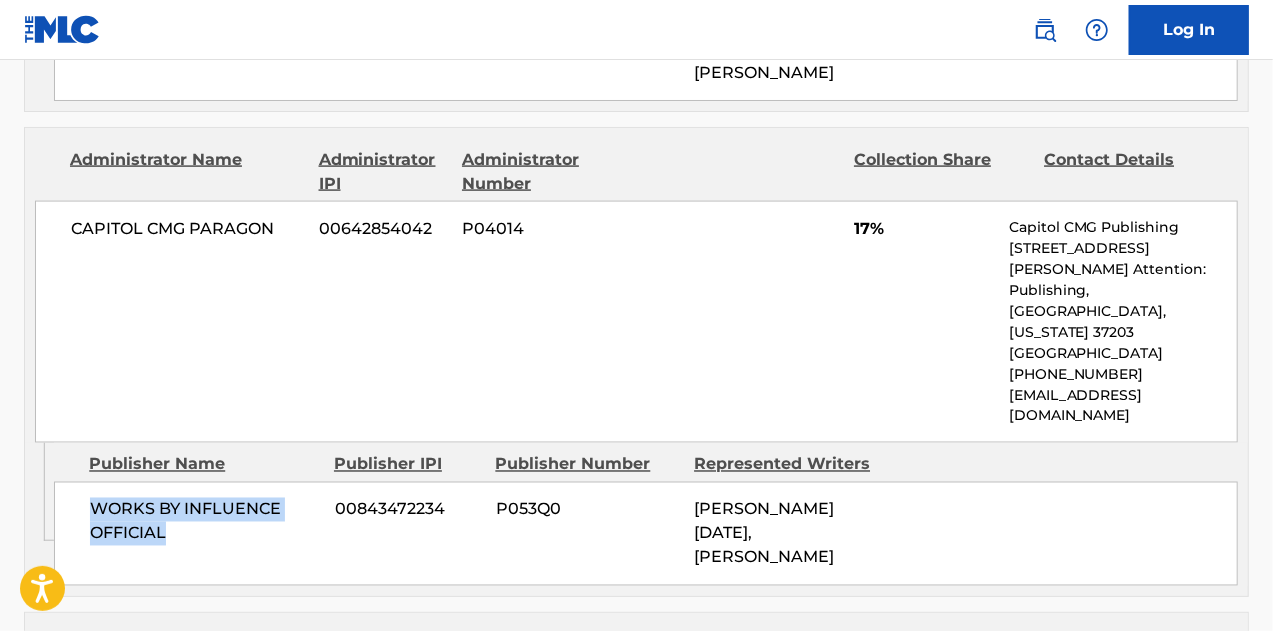 drag, startPoint x: 188, startPoint y: 475, endPoint x: 91, endPoint y: 441, distance: 102.78619 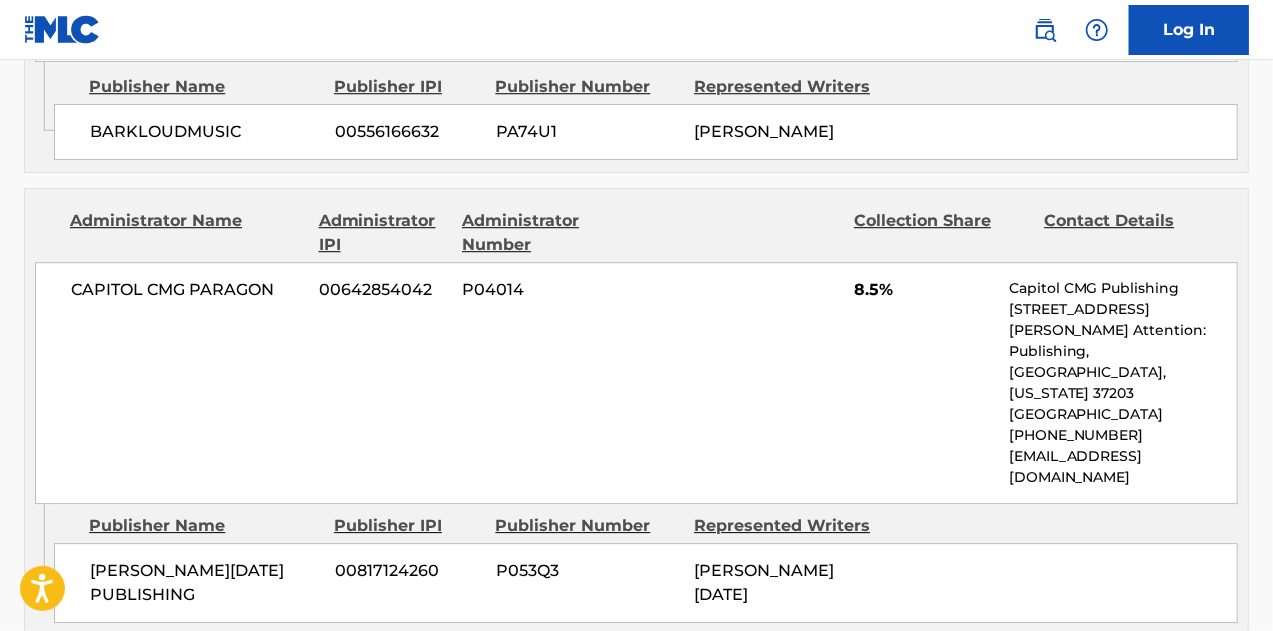 scroll, scrollTop: 2800, scrollLeft: 0, axis: vertical 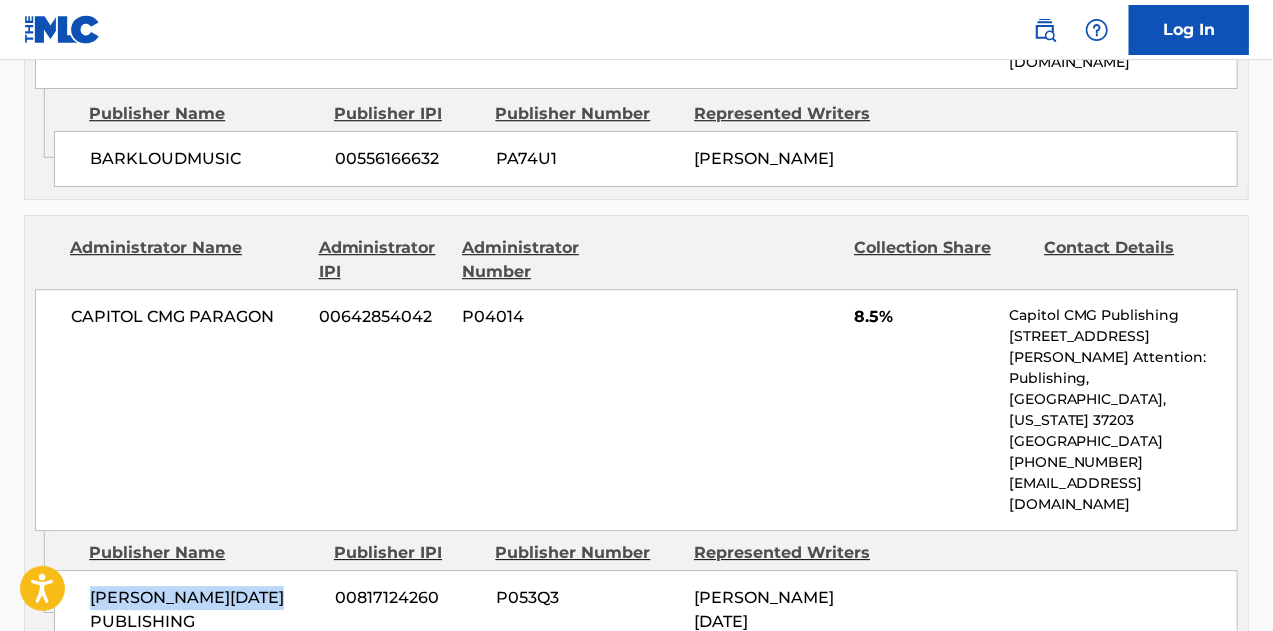 drag, startPoint x: 292, startPoint y: 446, endPoint x: 84, endPoint y: 447, distance: 208.00241 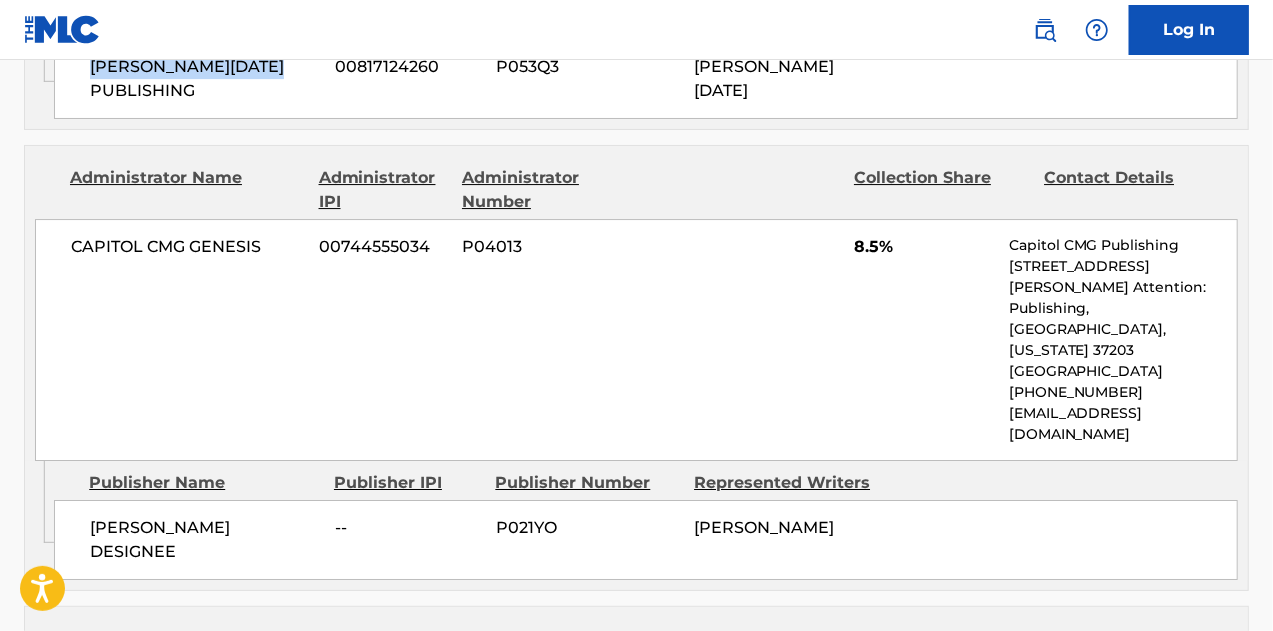 scroll, scrollTop: 3300, scrollLeft: 0, axis: vertical 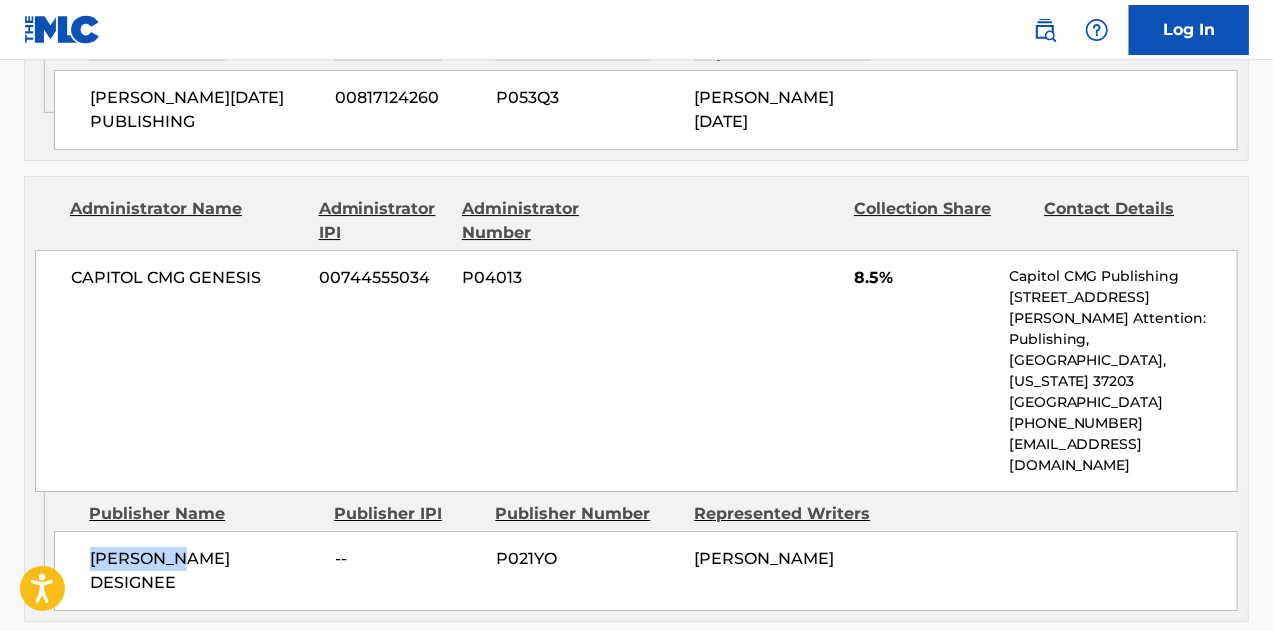 drag, startPoint x: 184, startPoint y: 372, endPoint x: 169, endPoint y: 382, distance: 18.027756 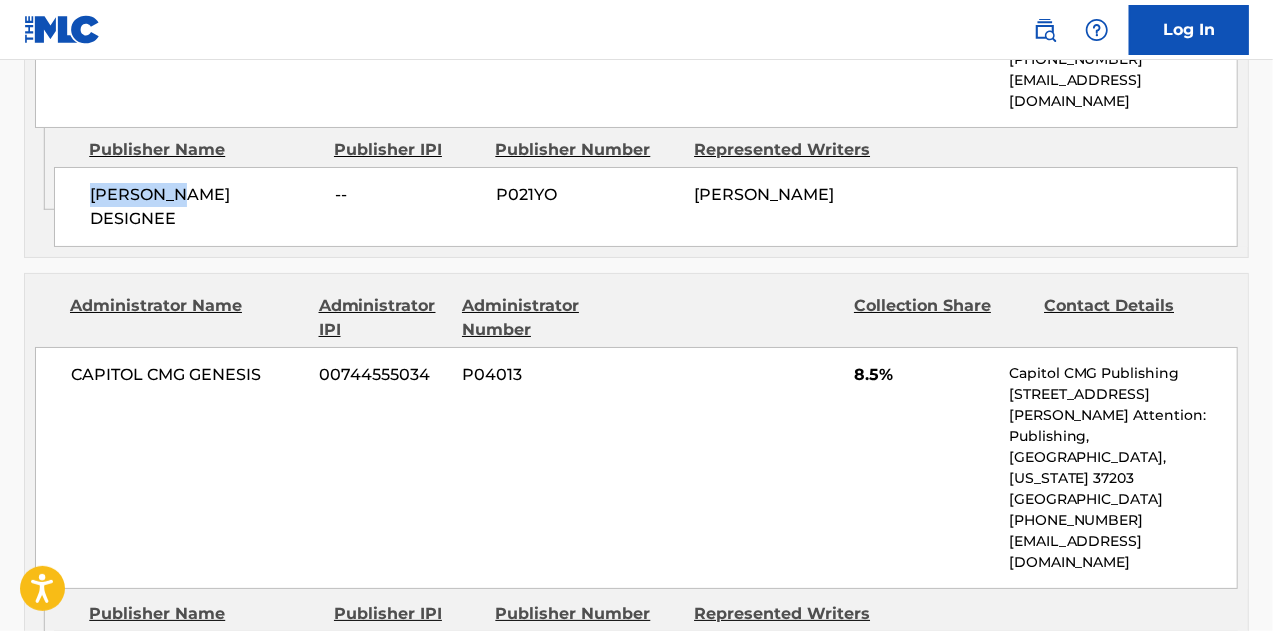 scroll, scrollTop: 3600, scrollLeft: 0, axis: vertical 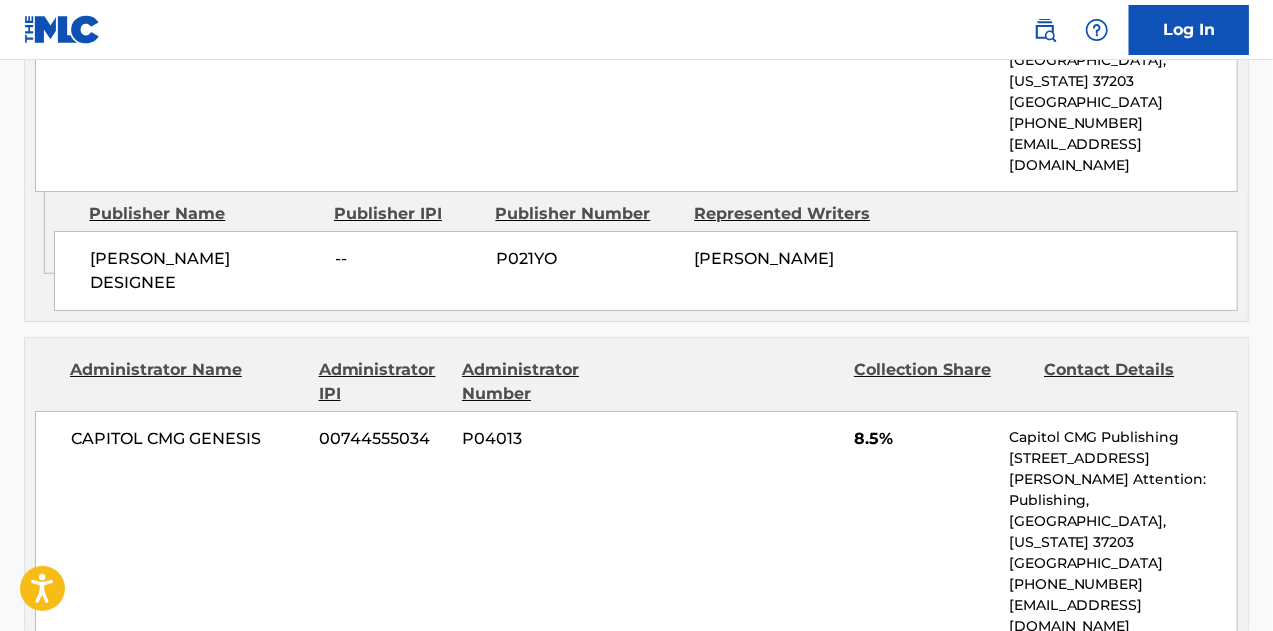 drag, startPoint x: 207, startPoint y: 483, endPoint x: 78, endPoint y: 485, distance: 129.0155 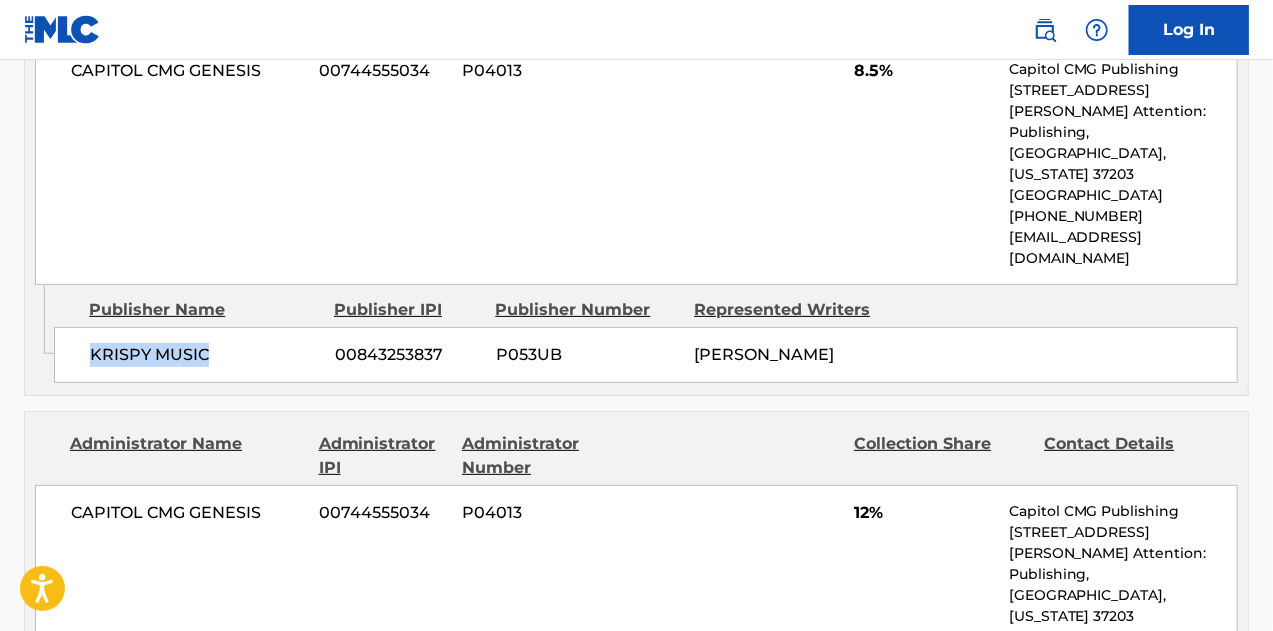 scroll, scrollTop: 4000, scrollLeft: 0, axis: vertical 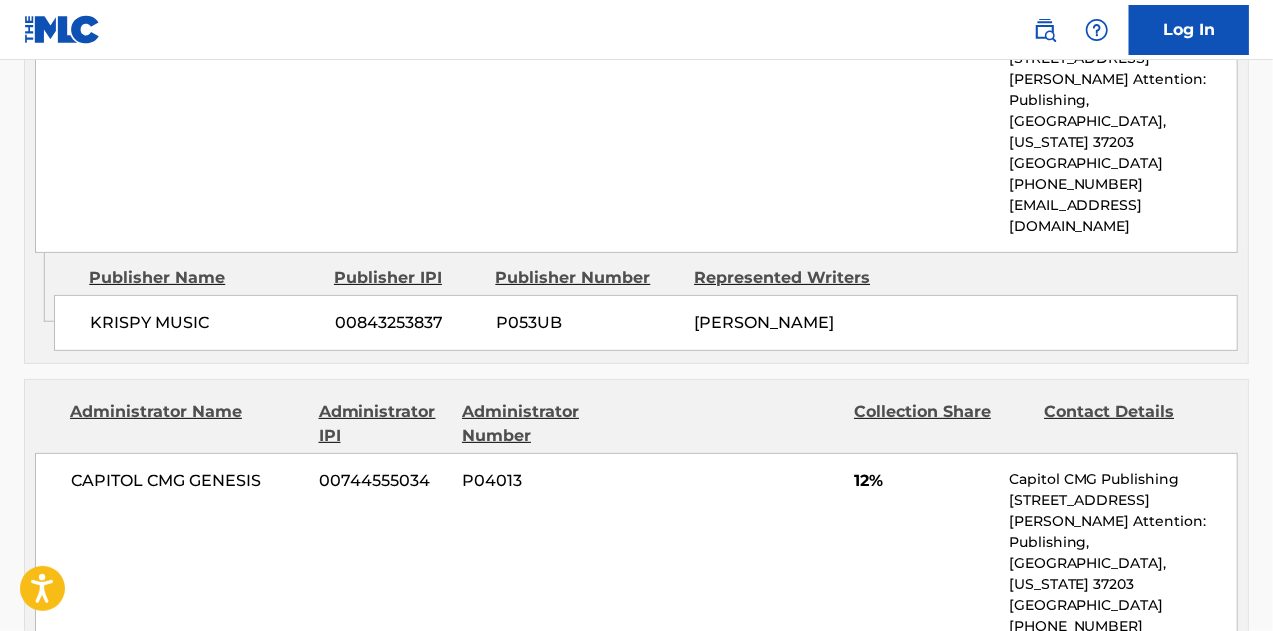drag, startPoint x: 293, startPoint y: 496, endPoint x: 81, endPoint y: 492, distance: 212.03773 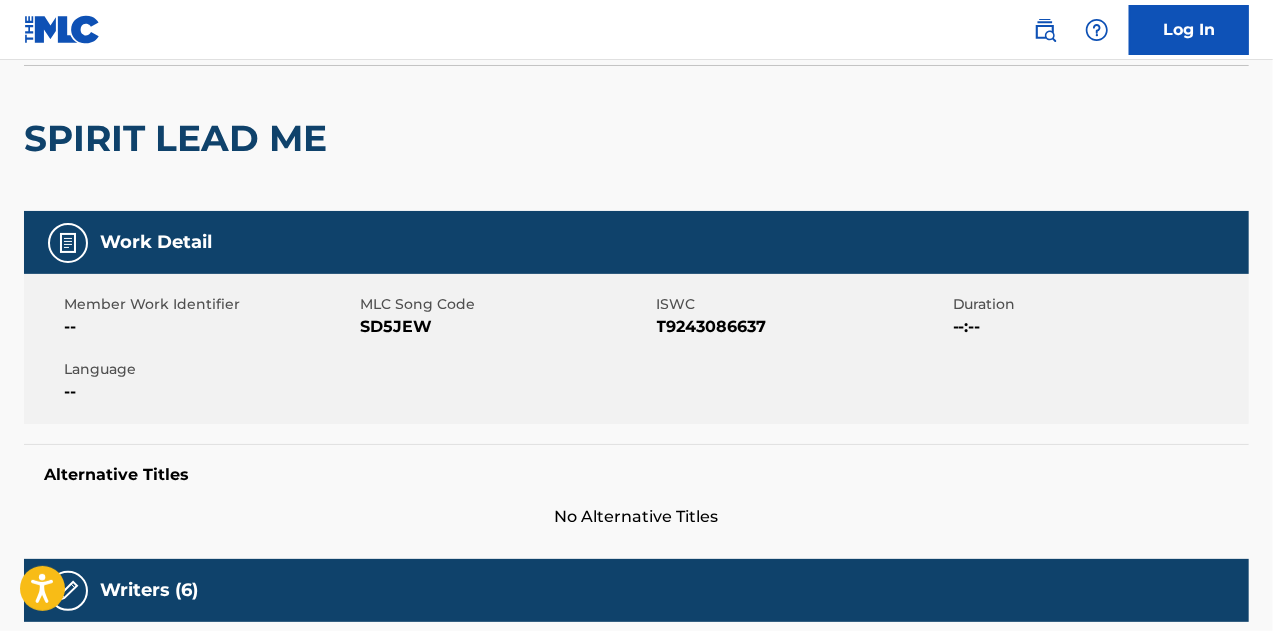 scroll, scrollTop: 0, scrollLeft: 0, axis: both 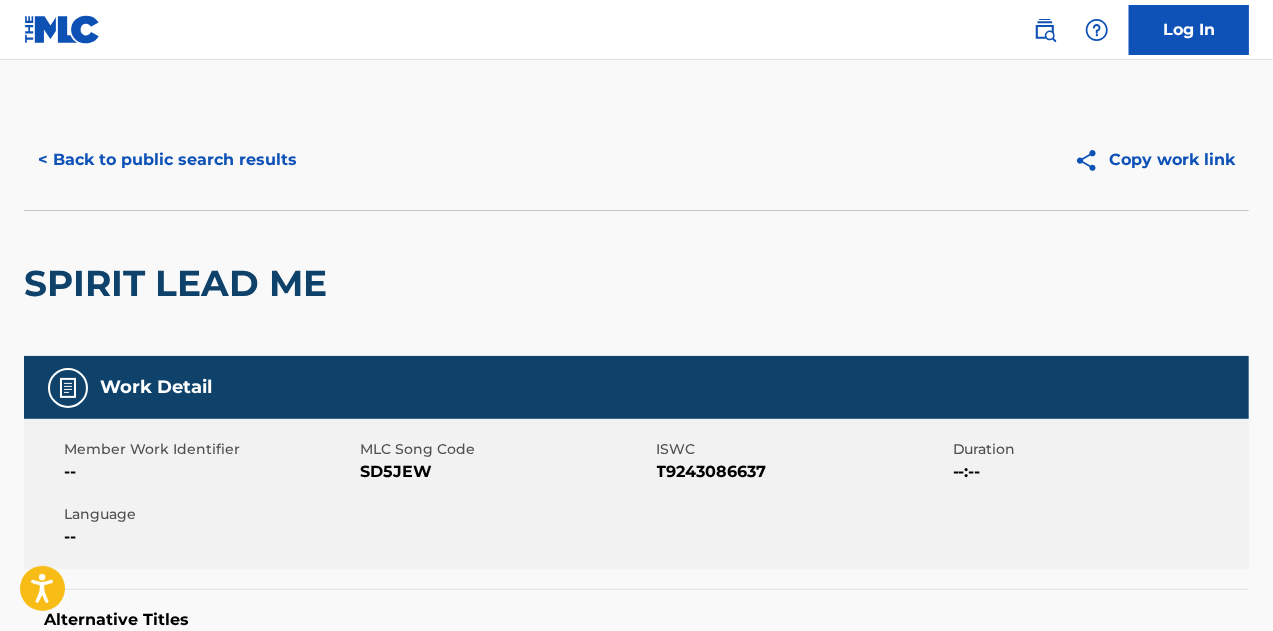 click on "< Back to public search results" at bounding box center [167, 160] 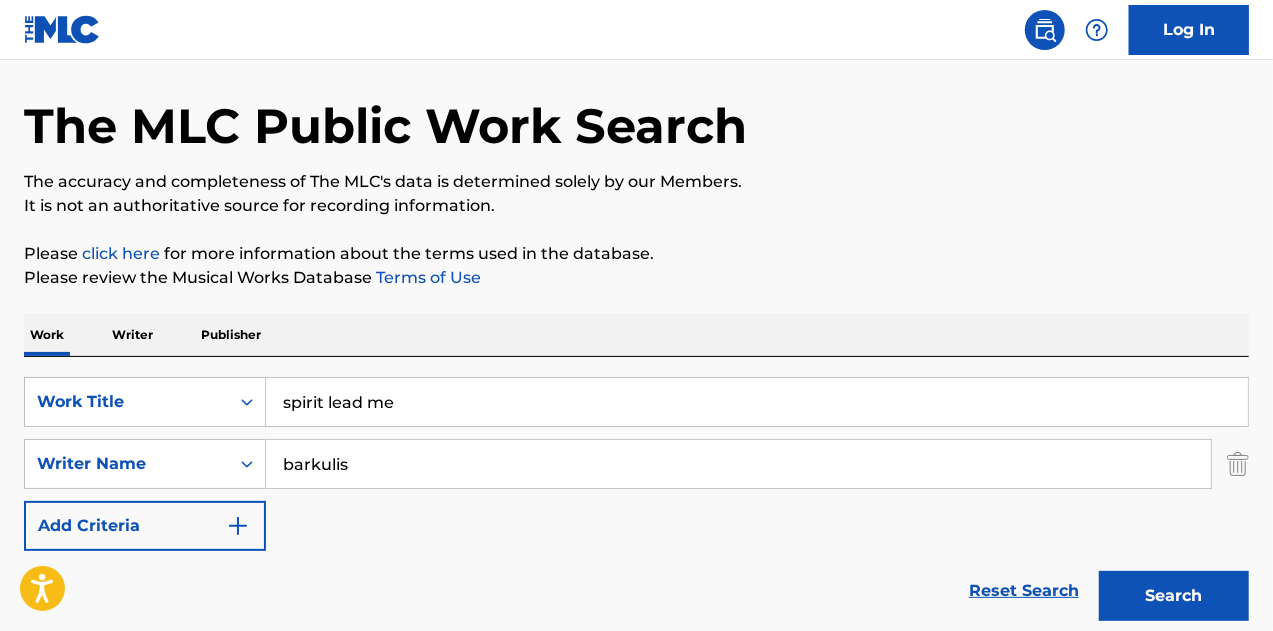scroll, scrollTop: 100, scrollLeft: 0, axis: vertical 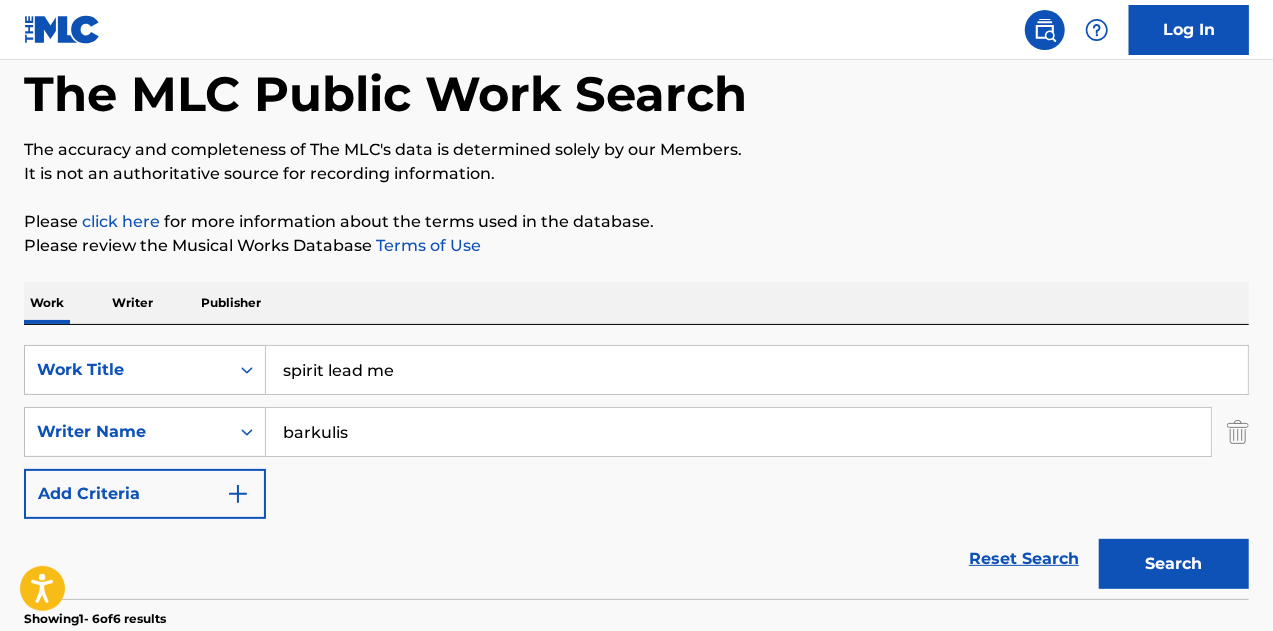 click on "spirit lead me" at bounding box center [757, 370] 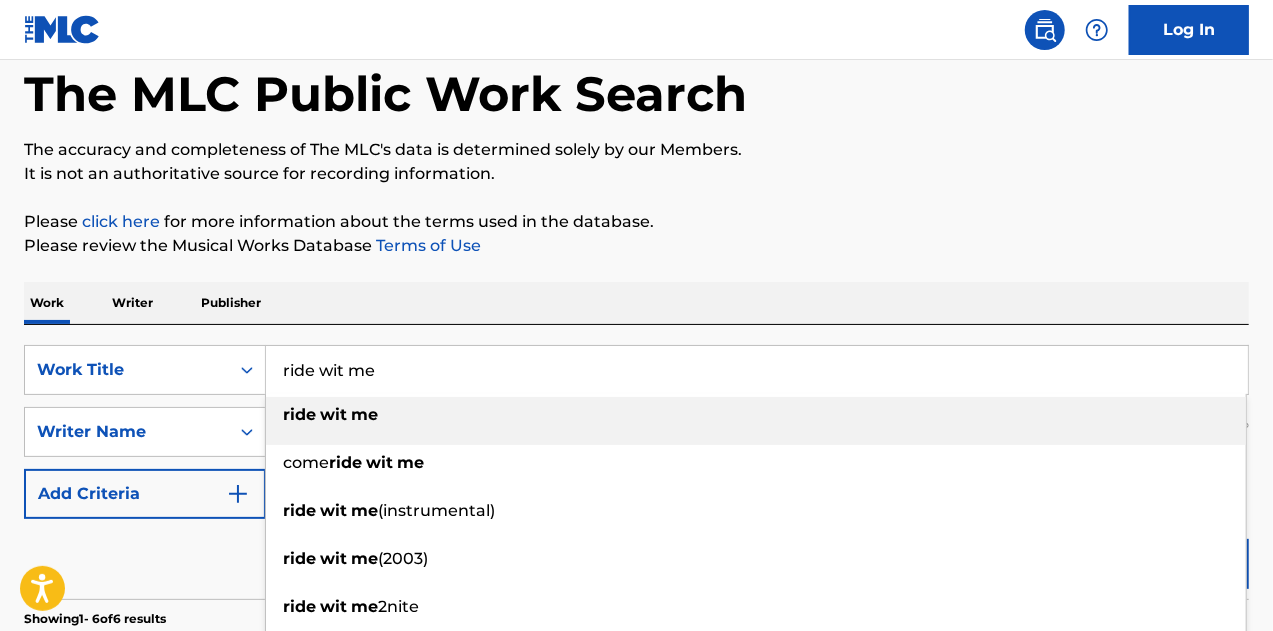 type on "ride wit me" 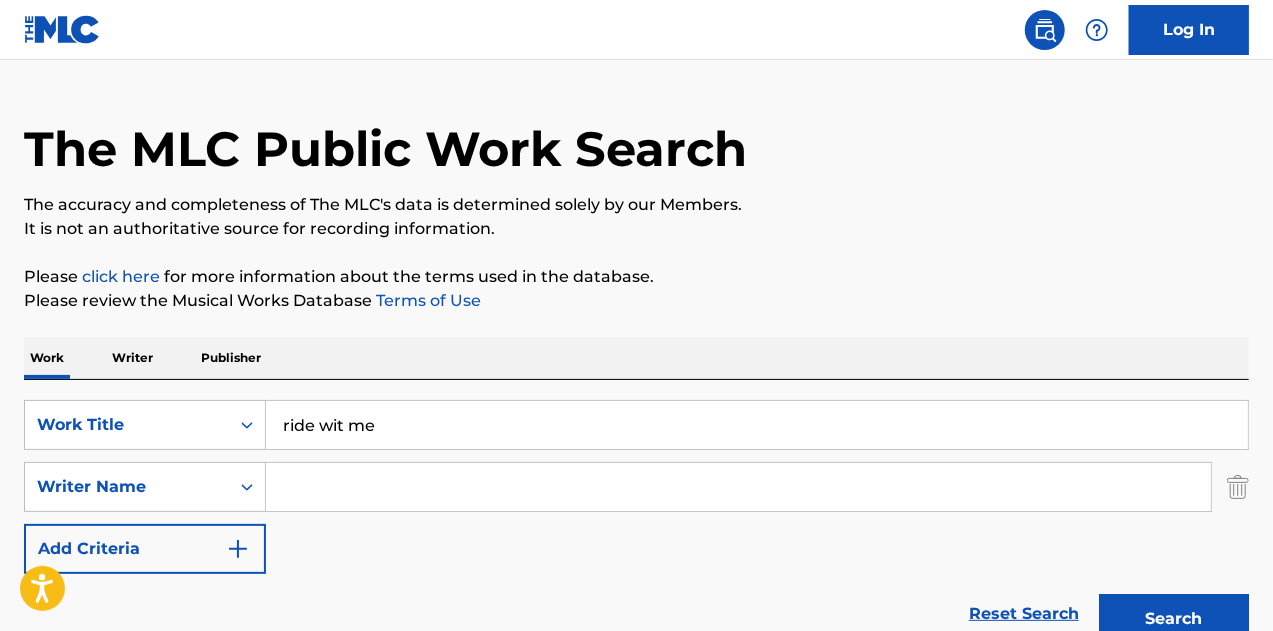 scroll, scrollTop: 0, scrollLeft: 0, axis: both 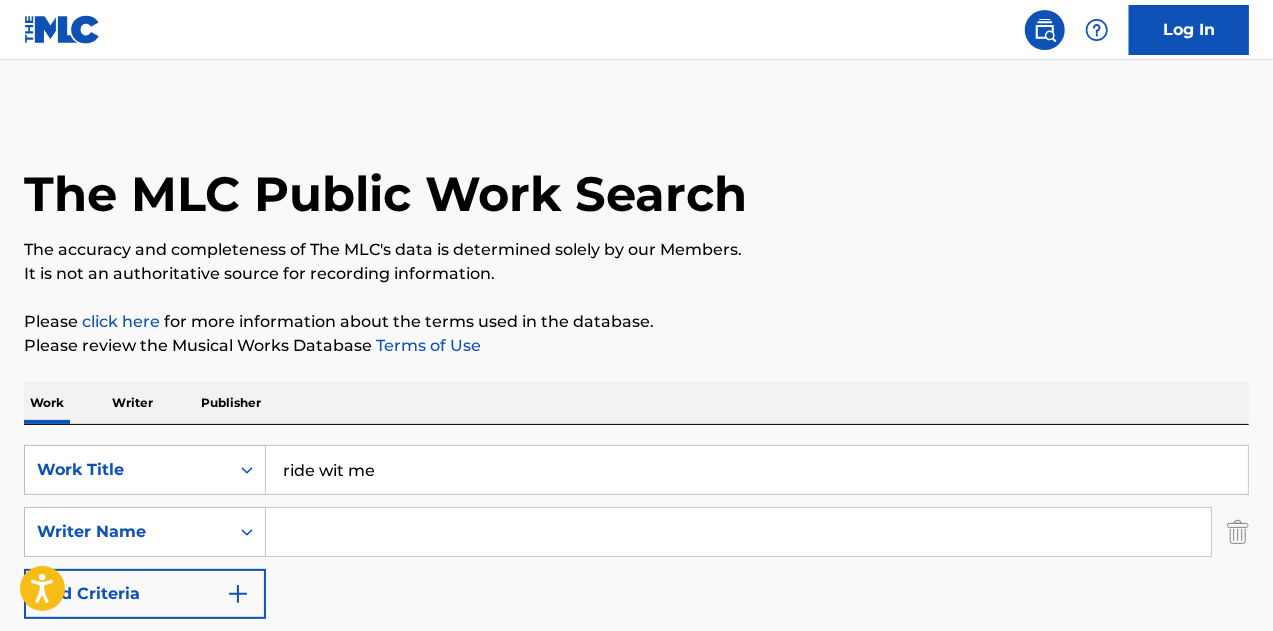 click at bounding box center [738, 532] 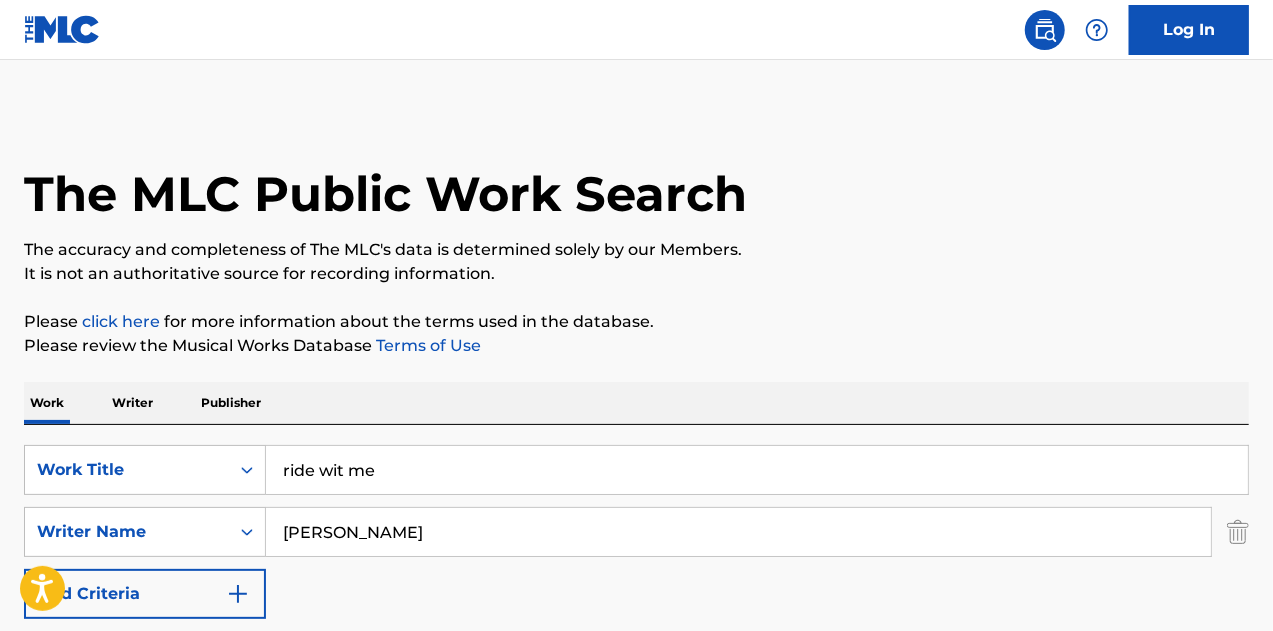 scroll, scrollTop: 400, scrollLeft: 0, axis: vertical 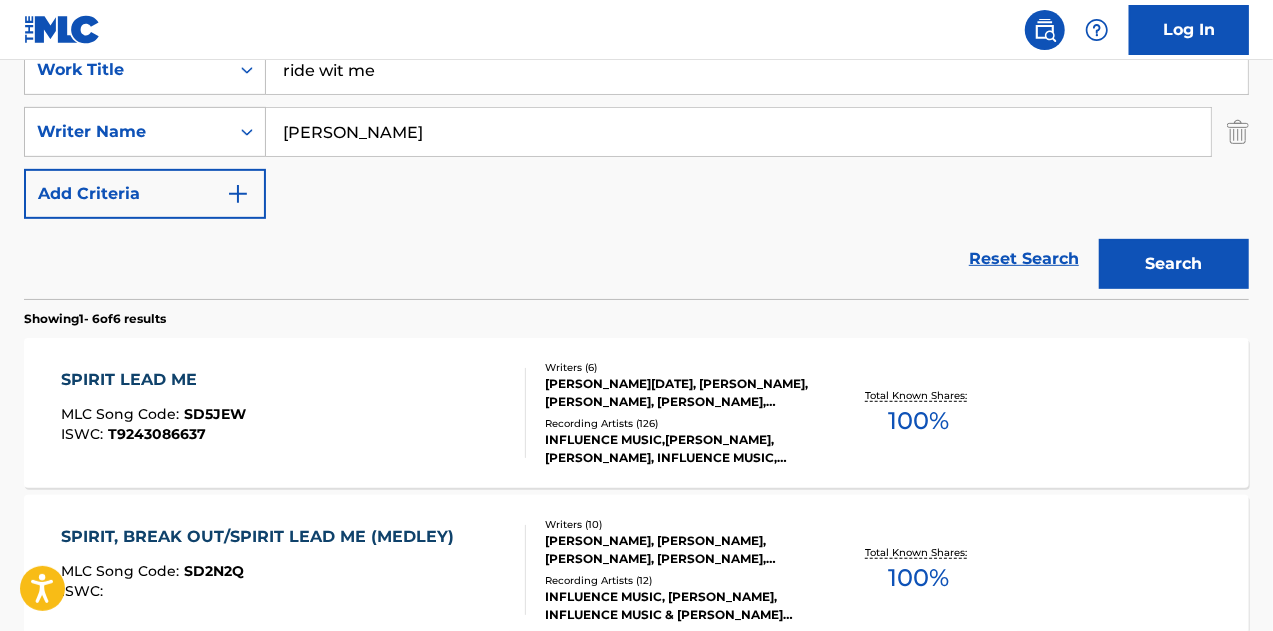 type on "[PERSON_NAME]" 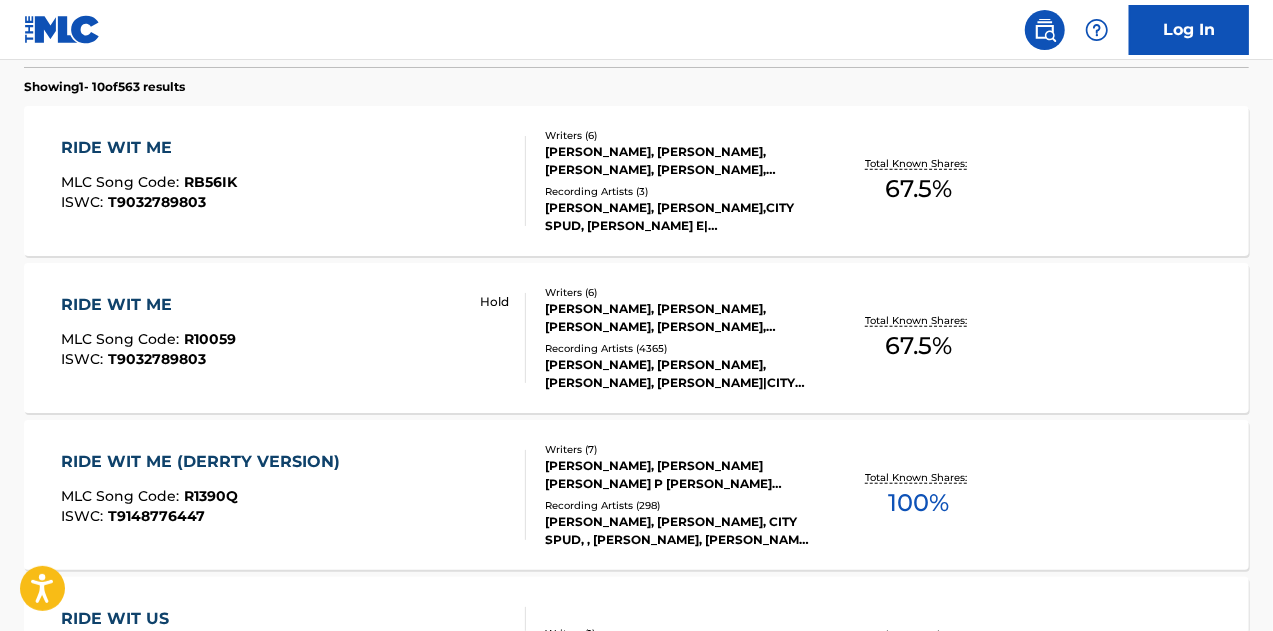 scroll, scrollTop: 600, scrollLeft: 0, axis: vertical 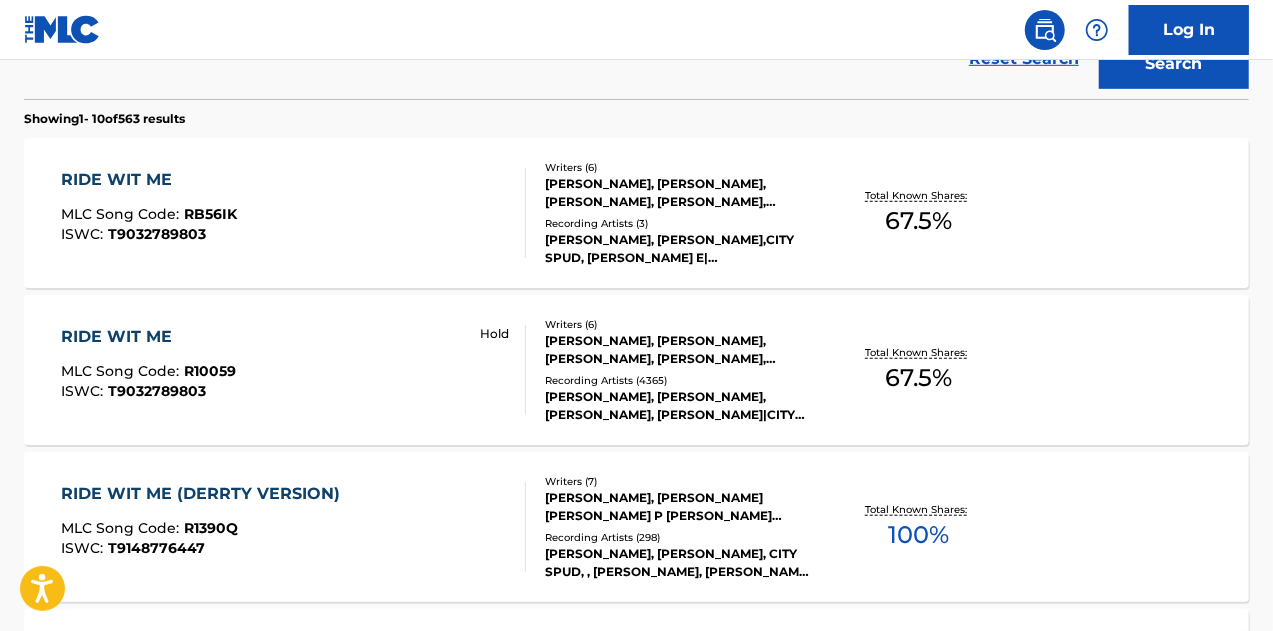 click on "RIDE WIT ME MLC Song Code : RB56IK ISWC : T9032789803" at bounding box center [294, 213] 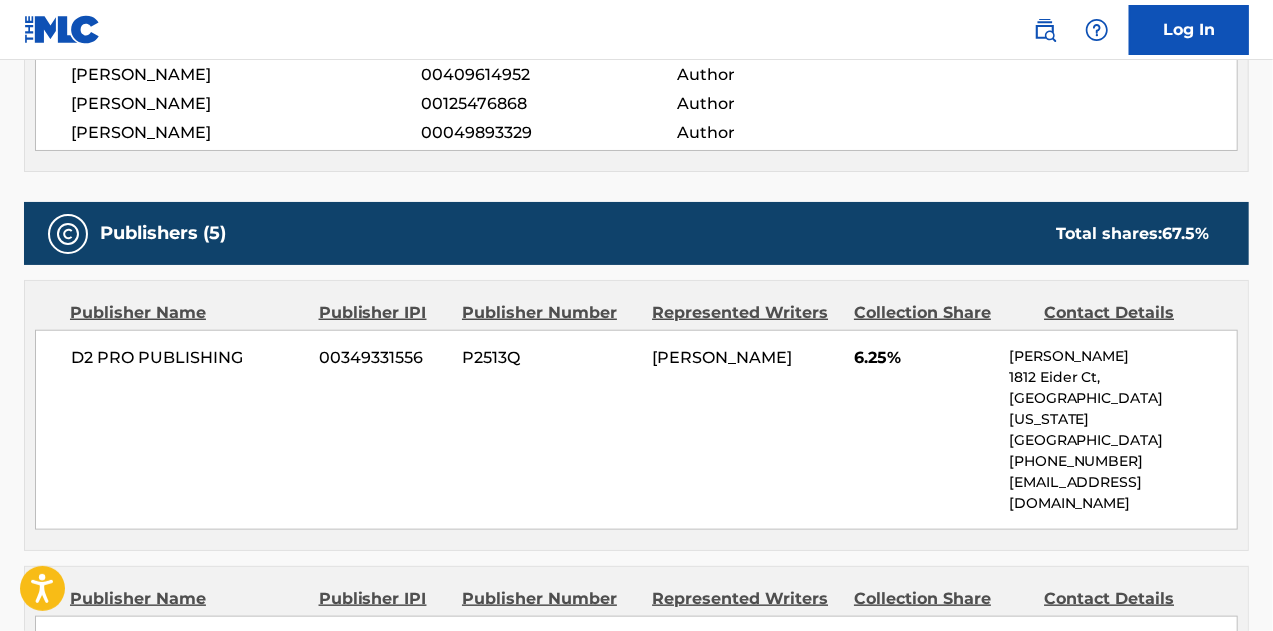 scroll, scrollTop: 1100, scrollLeft: 0, axis: vertical 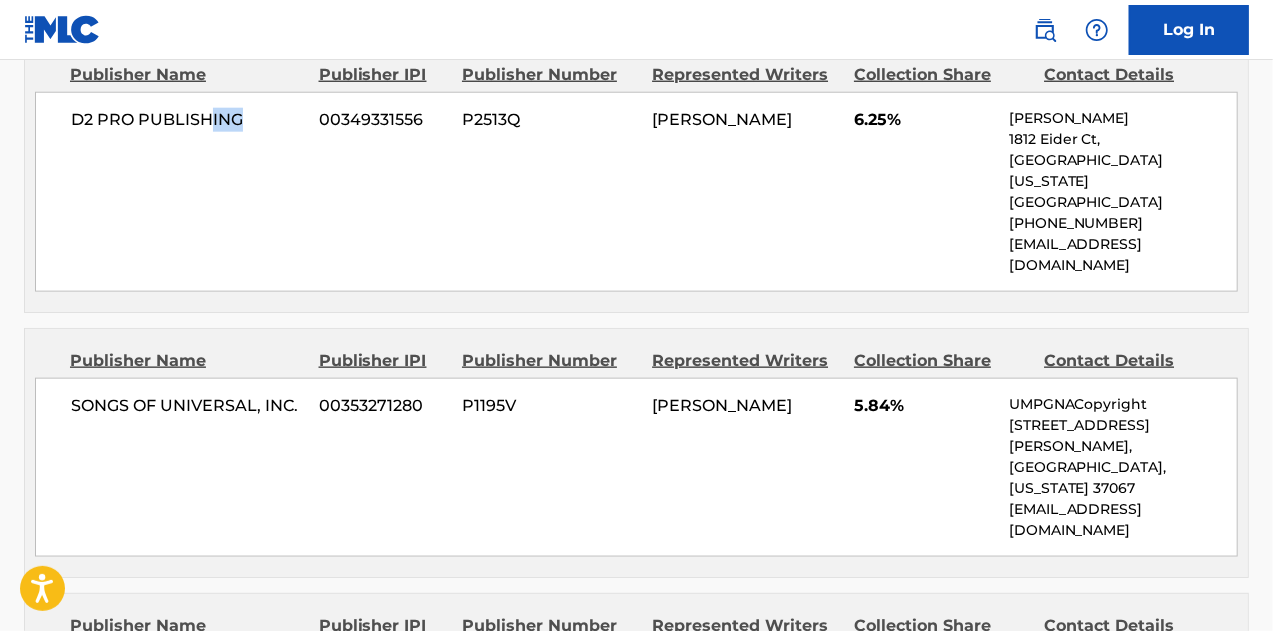 drag, startPoint x: 248, startPoint y: 121, endPoint x: 212, endPoint y: 117, distance: 36.221542 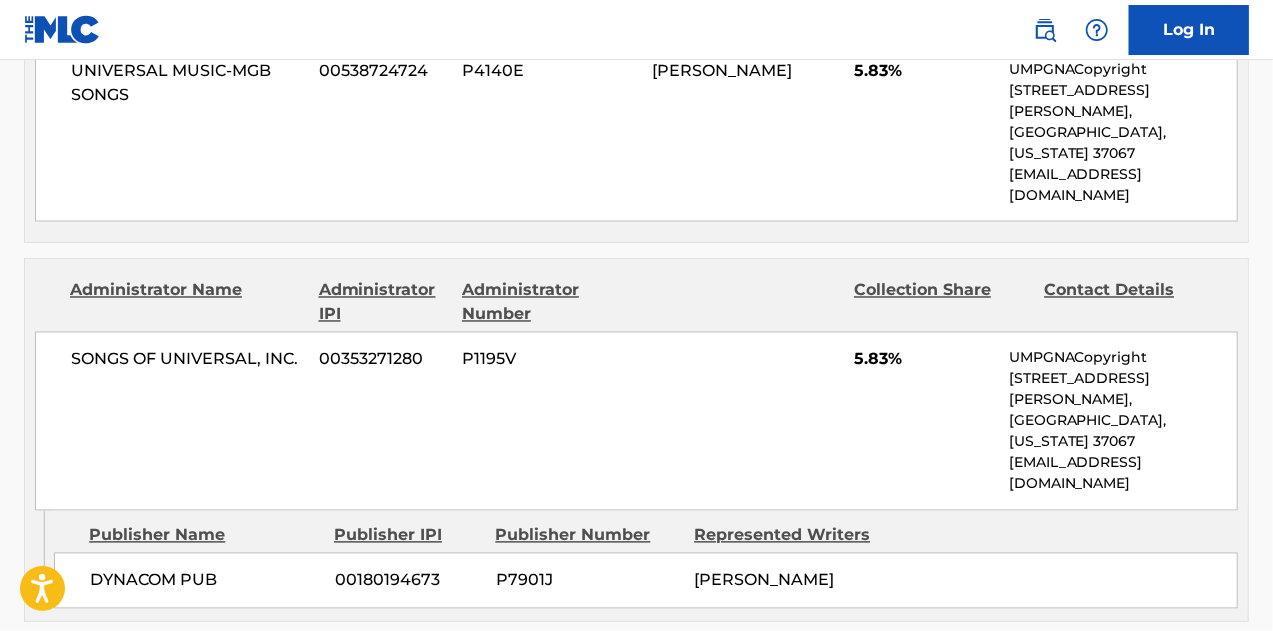 scroll, scrollTop: 1800, scrollLeft: 0, axis: vertical 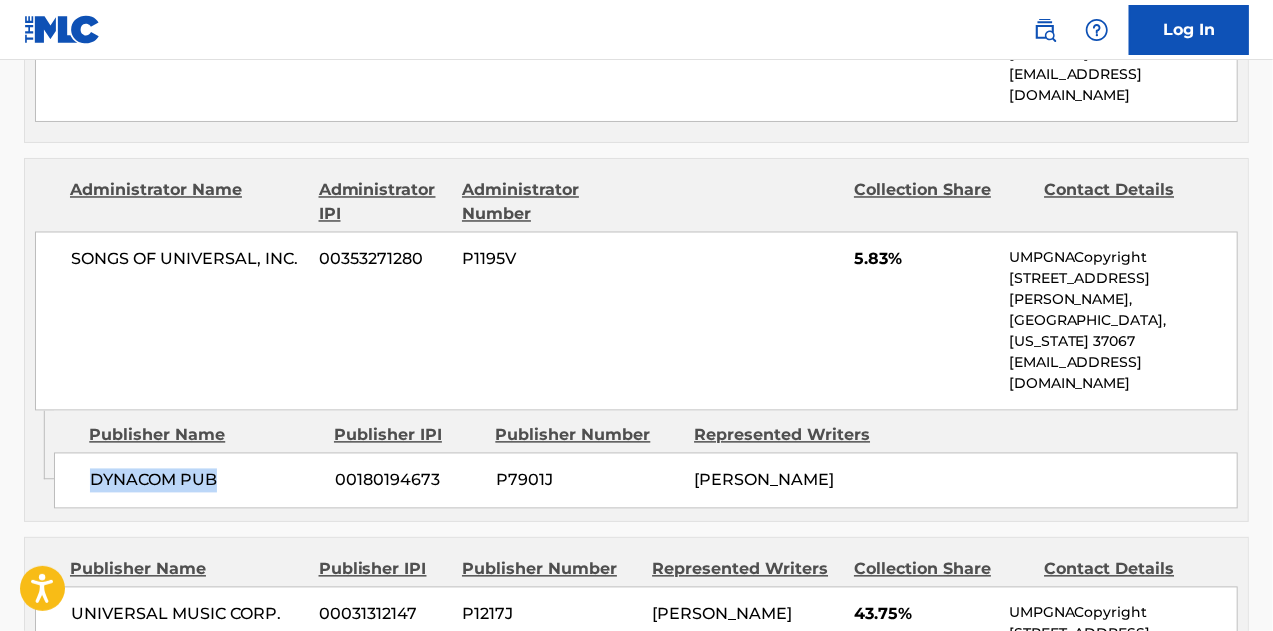 drag, startPoint x: 221, startPoint y: 309, endPoint x: 72, endPoint y: 294, distance: 149.75313 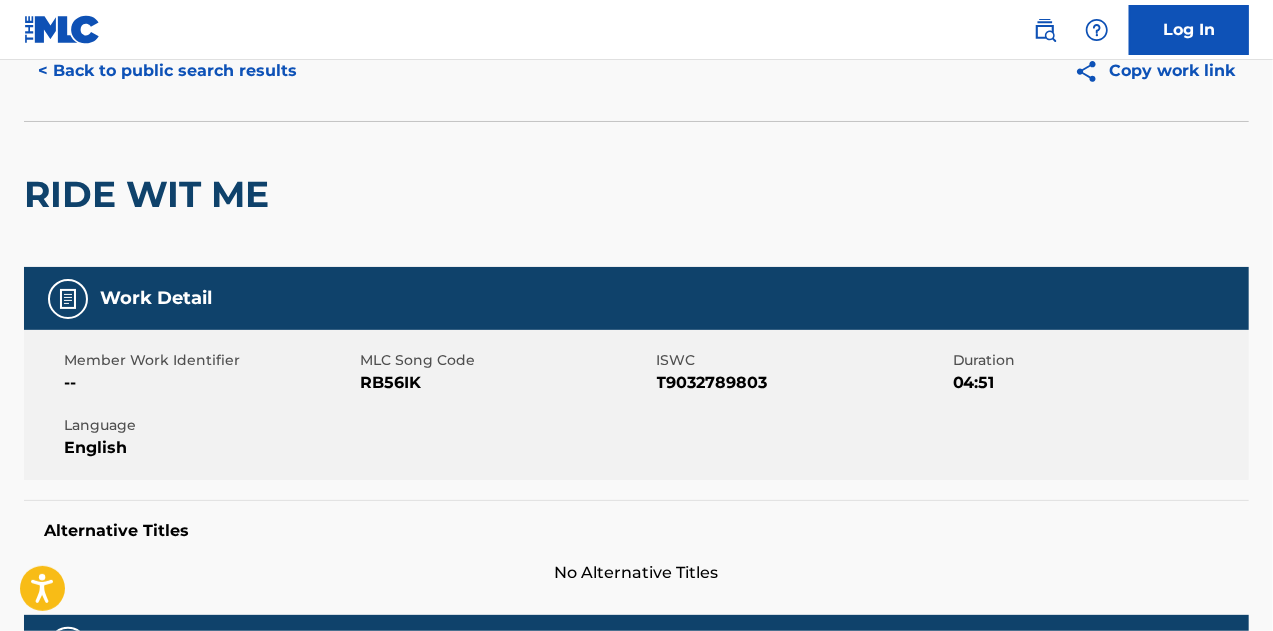 scroll, scrollTop: 0, scrollLeft: 0, axis: both 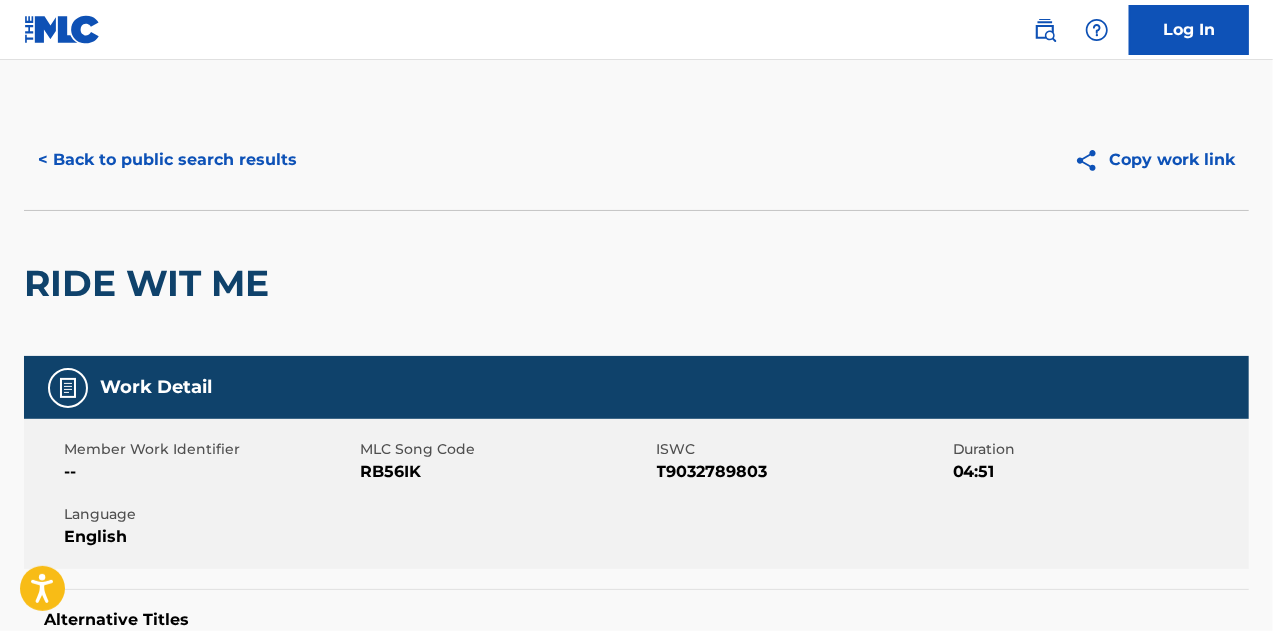 click on "< Back to public search results" at bounding box center [167, 160] 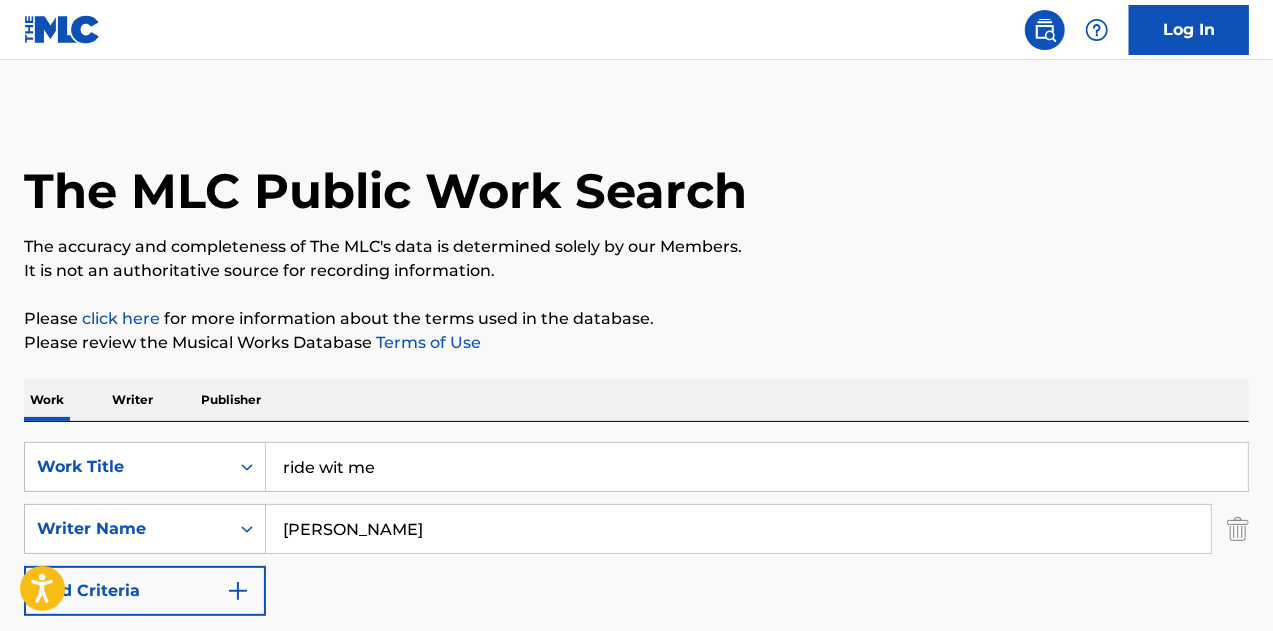 scroll, scrollTop: 0, scrollLeft: 0, axis: both 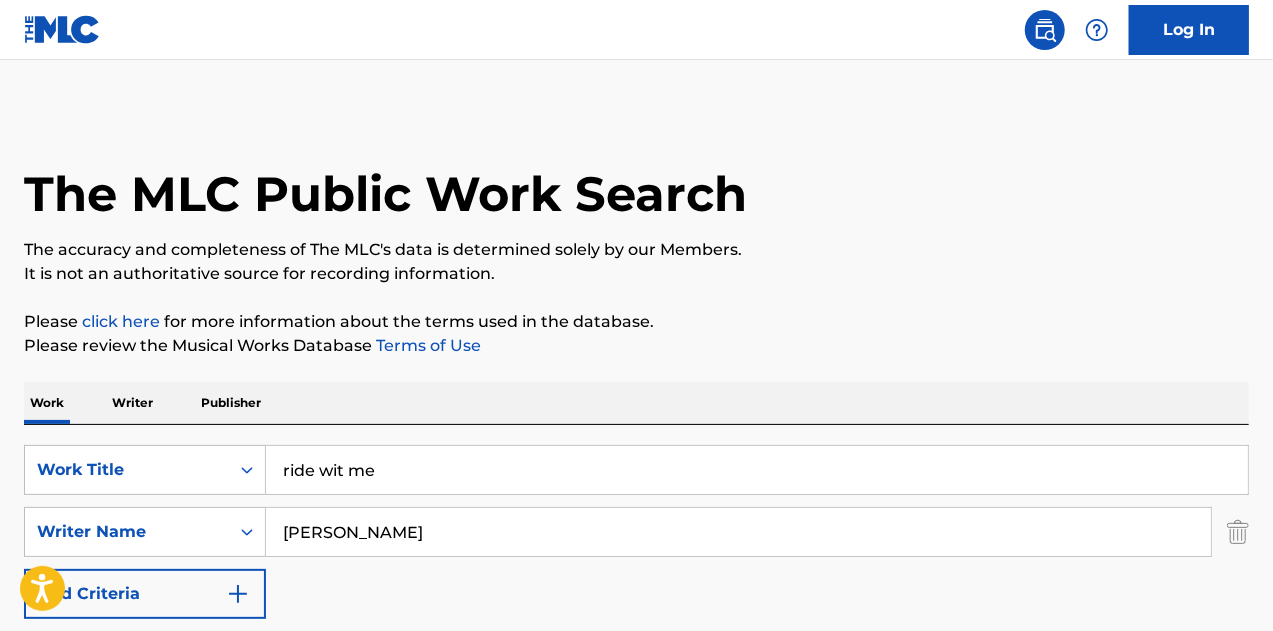 click on "ride wit me" at bounding box center [757, 470] 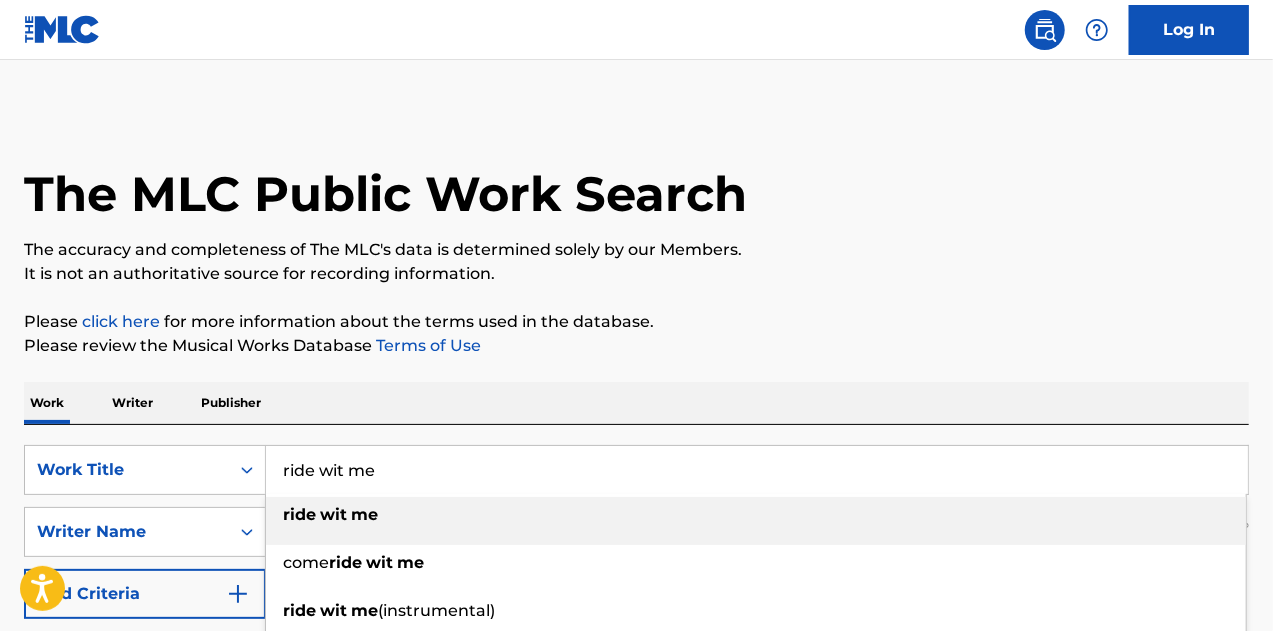 click on "ride wit me" at bounding box center [757, 470] 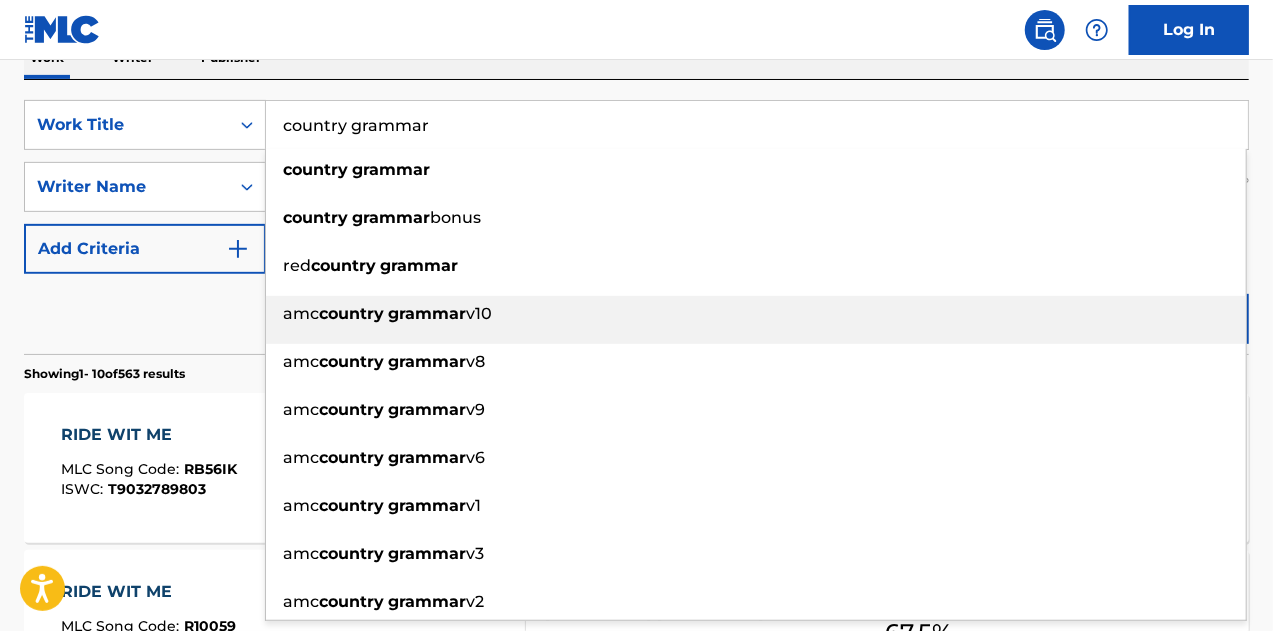scroll, scrollTop: 300, scrollLeft: 0, axis: vertical 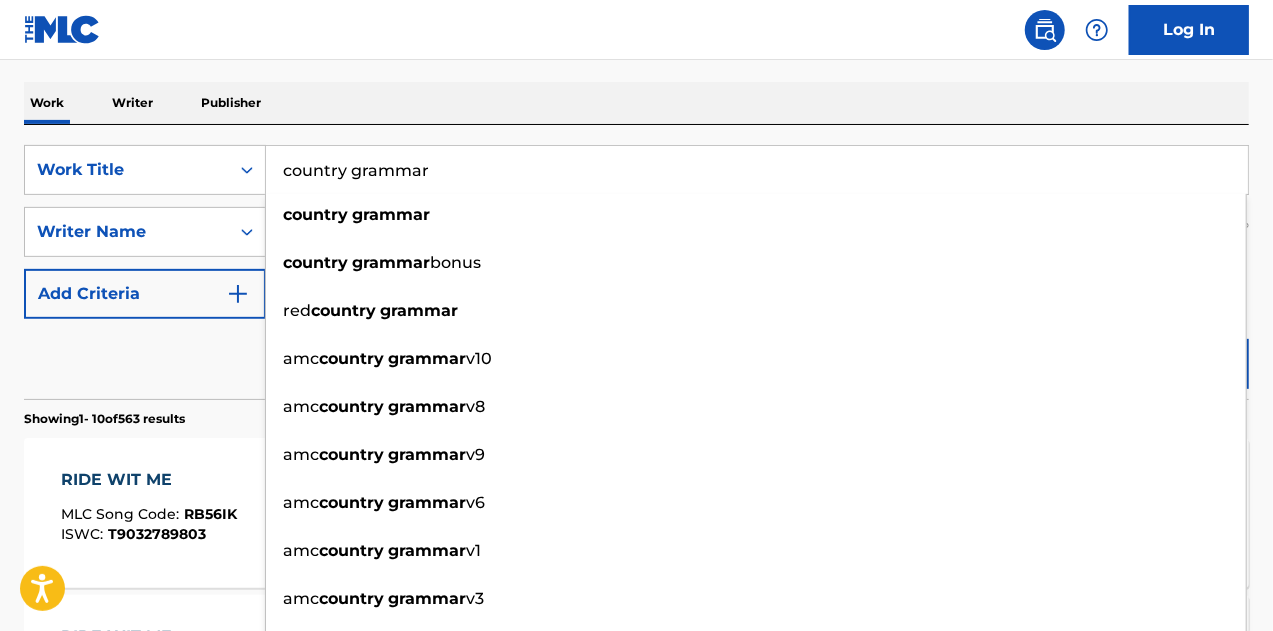 click on "country grammar" at bounding box center (757, 170) 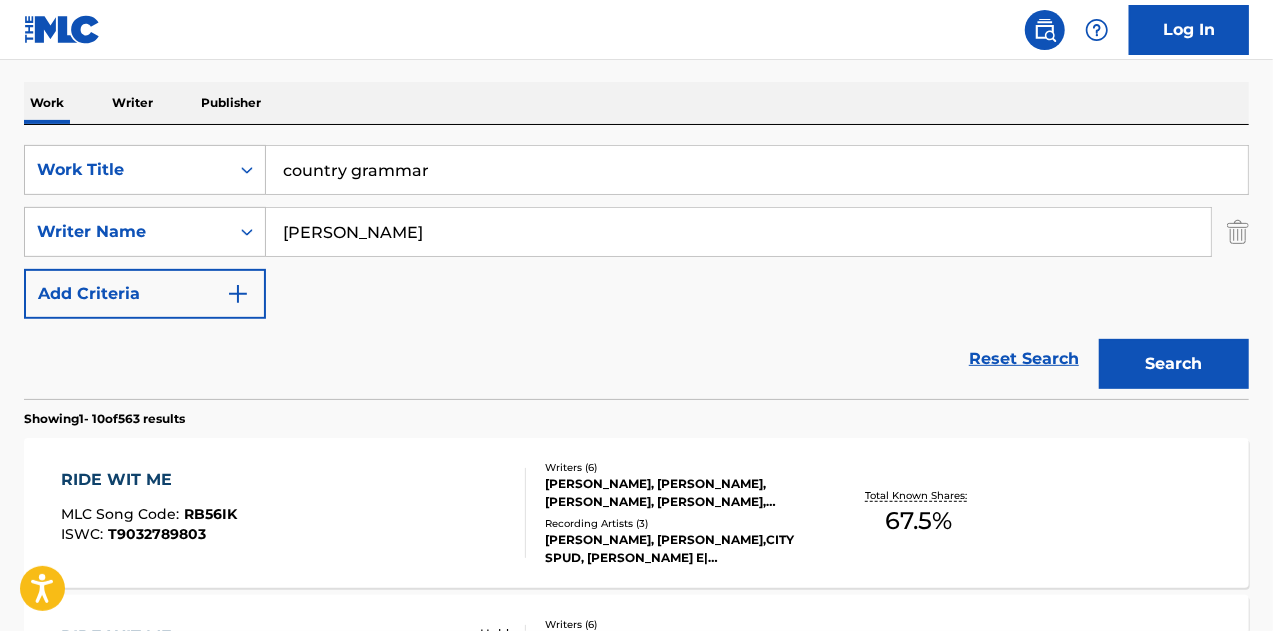 click on "[PERSON_NAME]" at bounding box center [738, 232] 